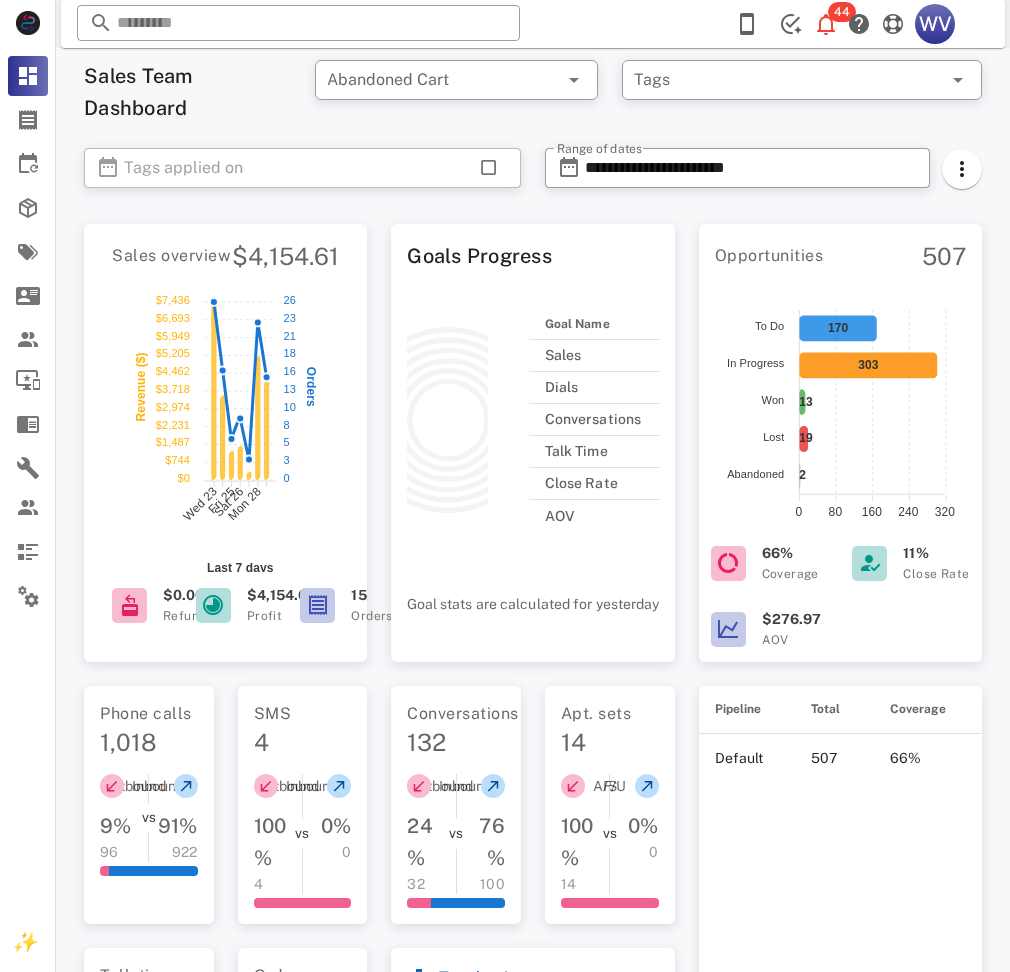 scroll, scrollTop: 1102, scrollLeft: 0, axis: vertical 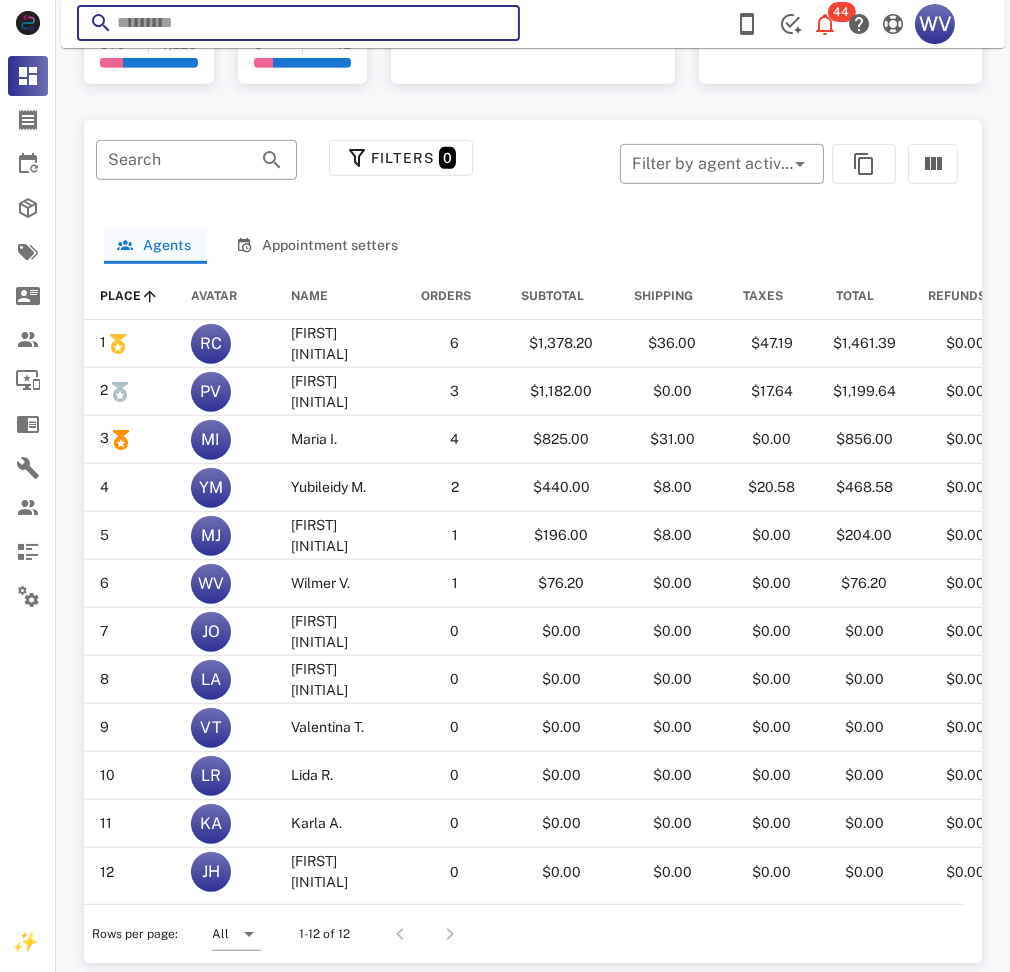 click at bounding box center (298, 23) 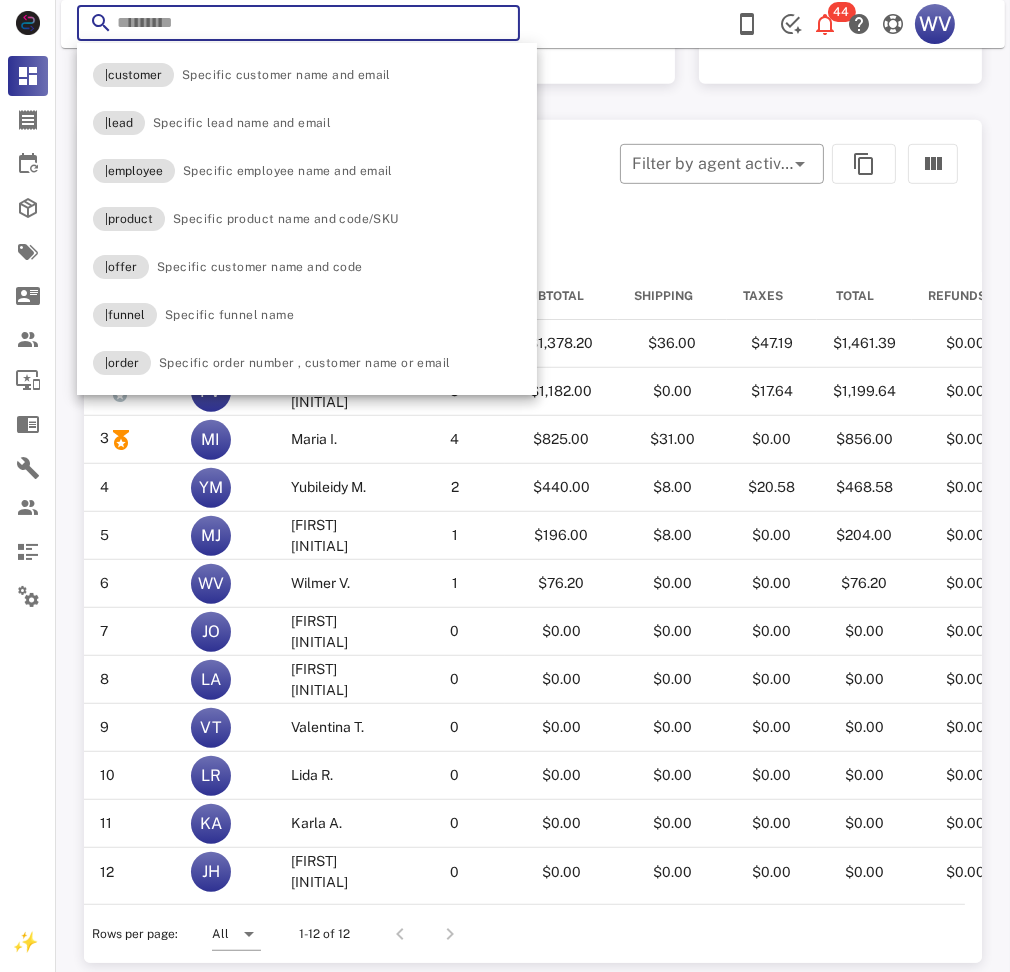paste on "**********" 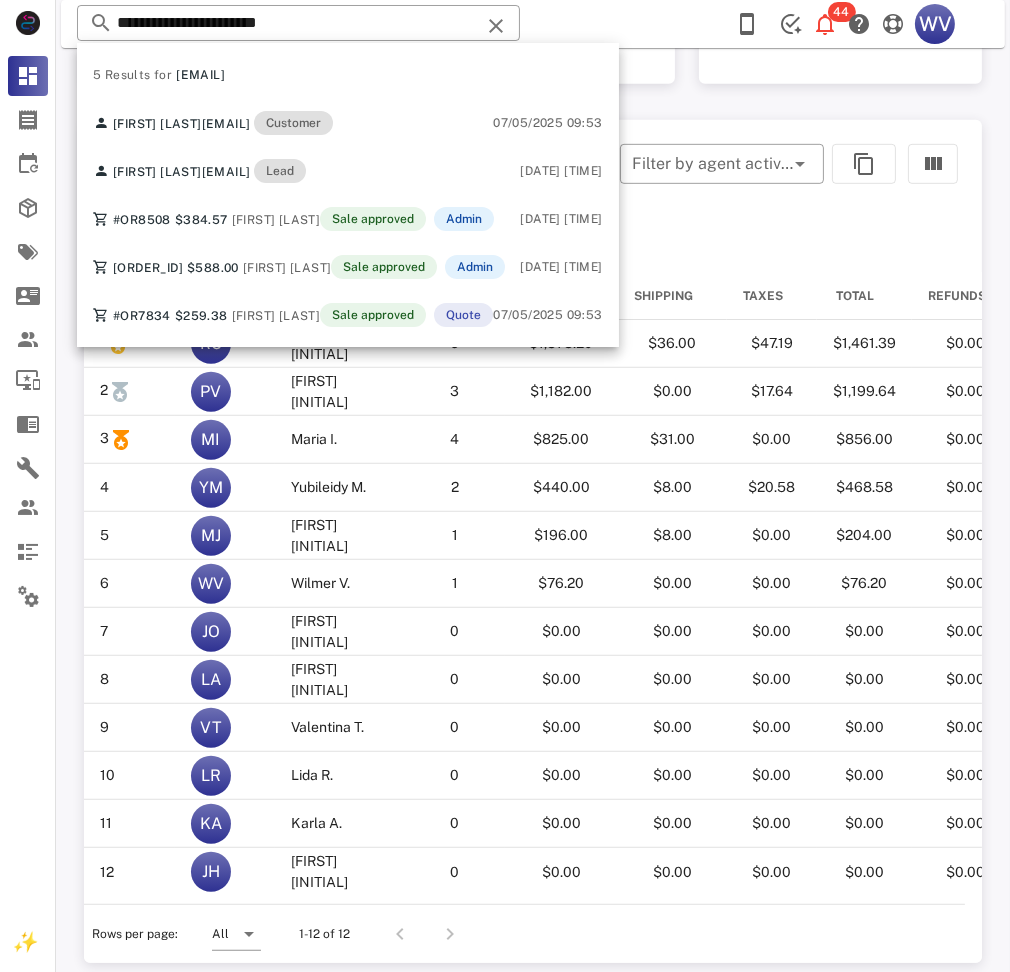 click on "5 Results for    [EMAIL]" at bounding box center [348, 75] 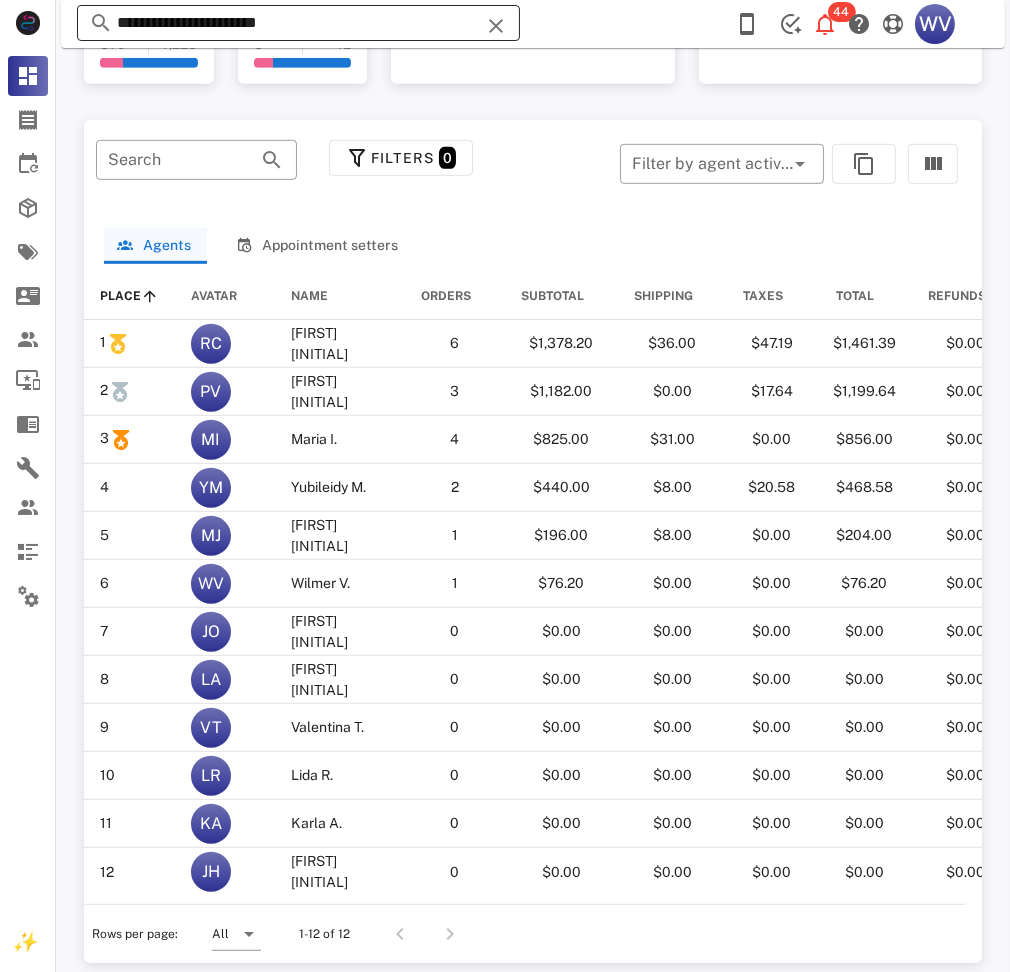 click on "**********" at bounding box center (298, 23) 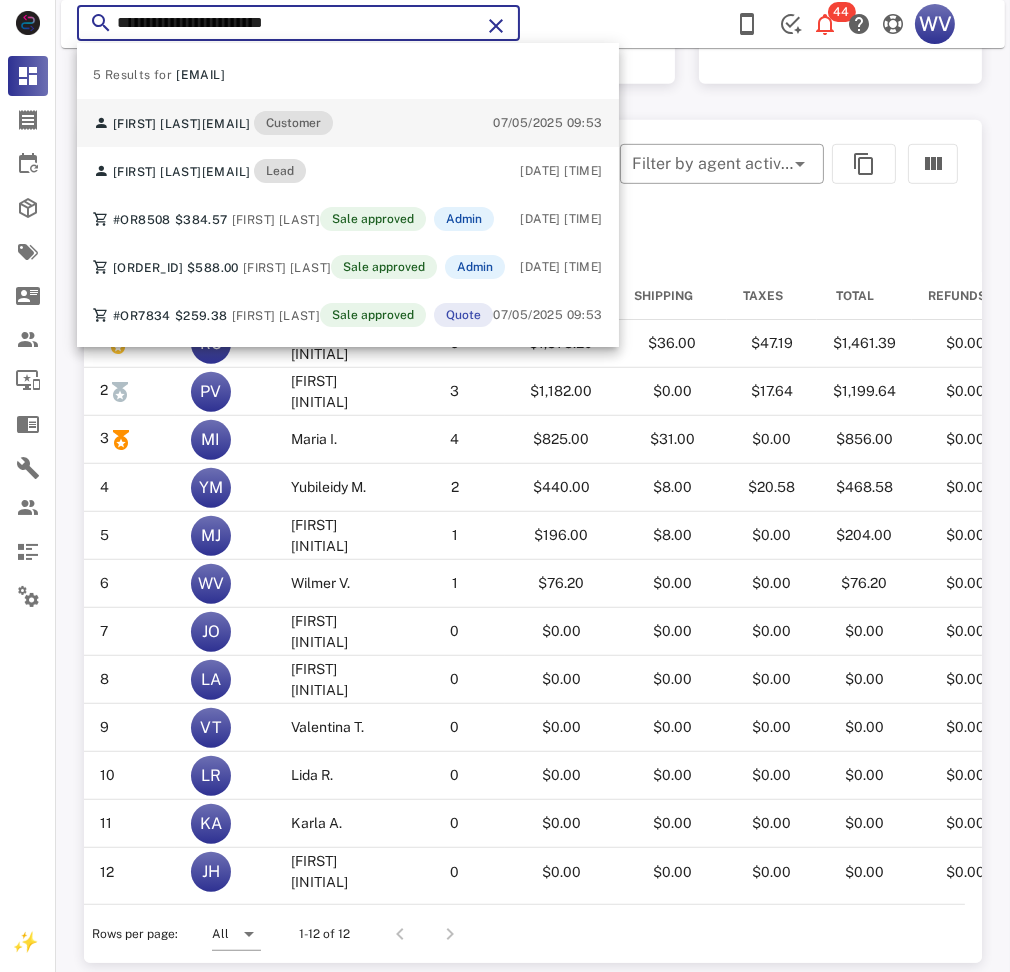 type on "**********" 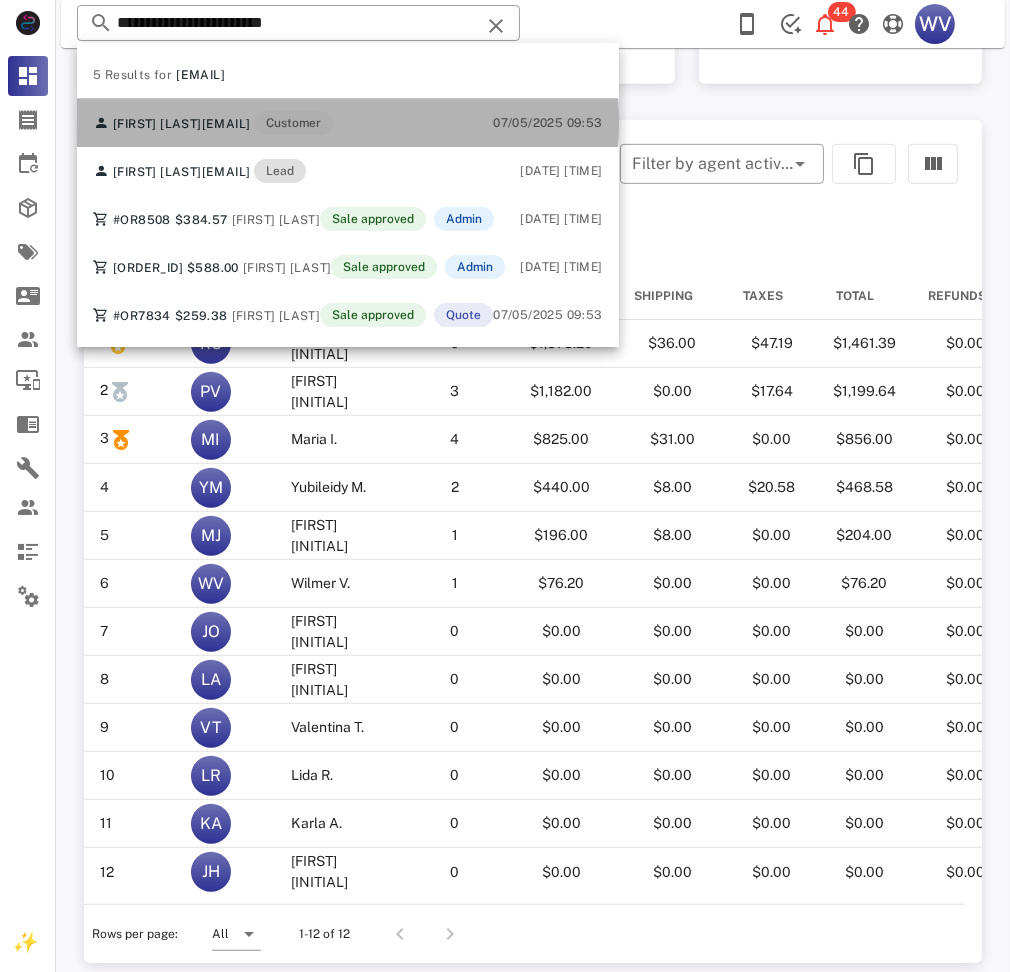 click on "[FIRST] [LAST]   [EMAIL]   Customer   [DATE] [TIME]" at bounding box center (348, 123) 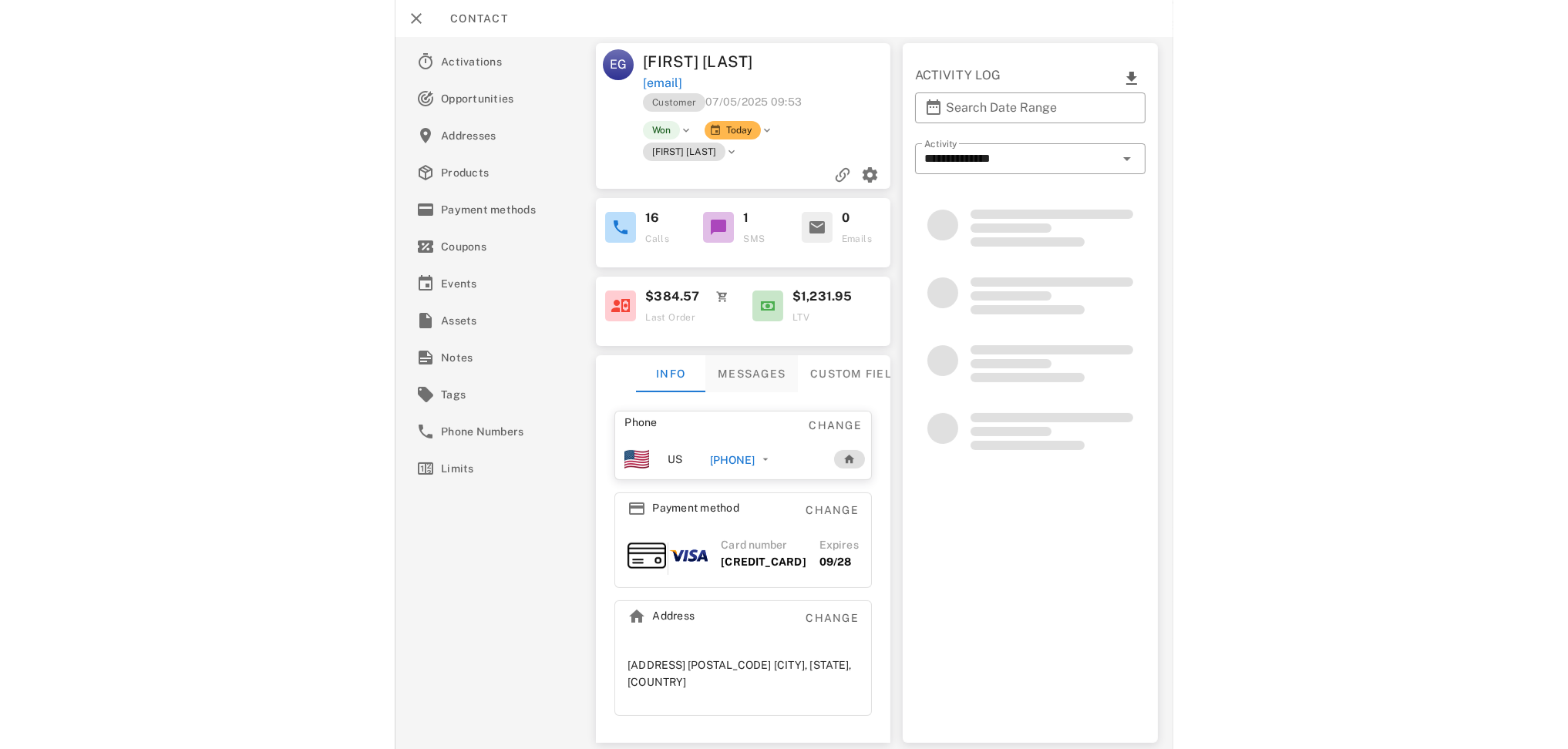 scroll, scrollTop: 751, scrollLeft: 0, axis: vertical 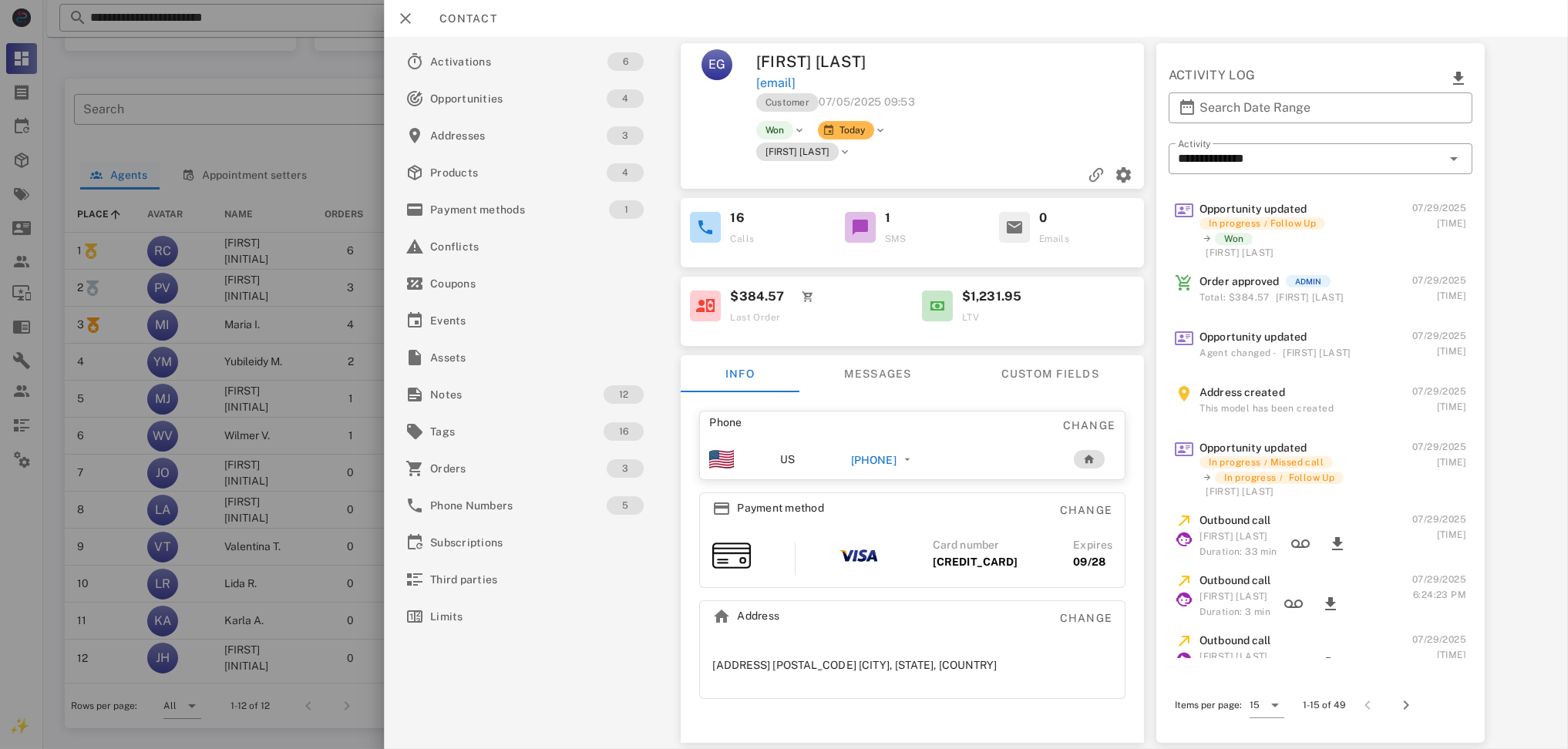 click on "[PHONE]" at bounding box center (884, 459) 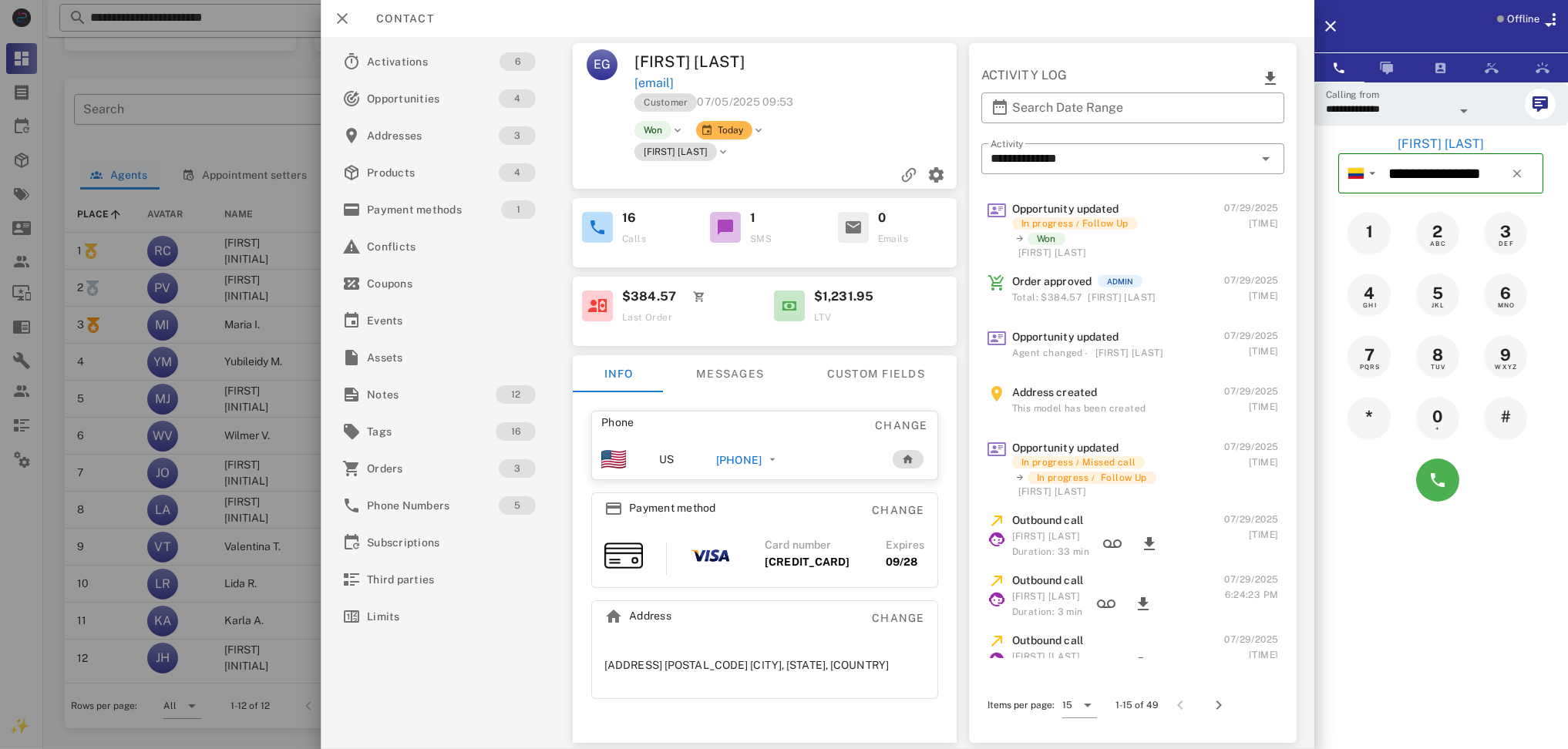 click on "Order approved" at bounding box center [1051, 281] 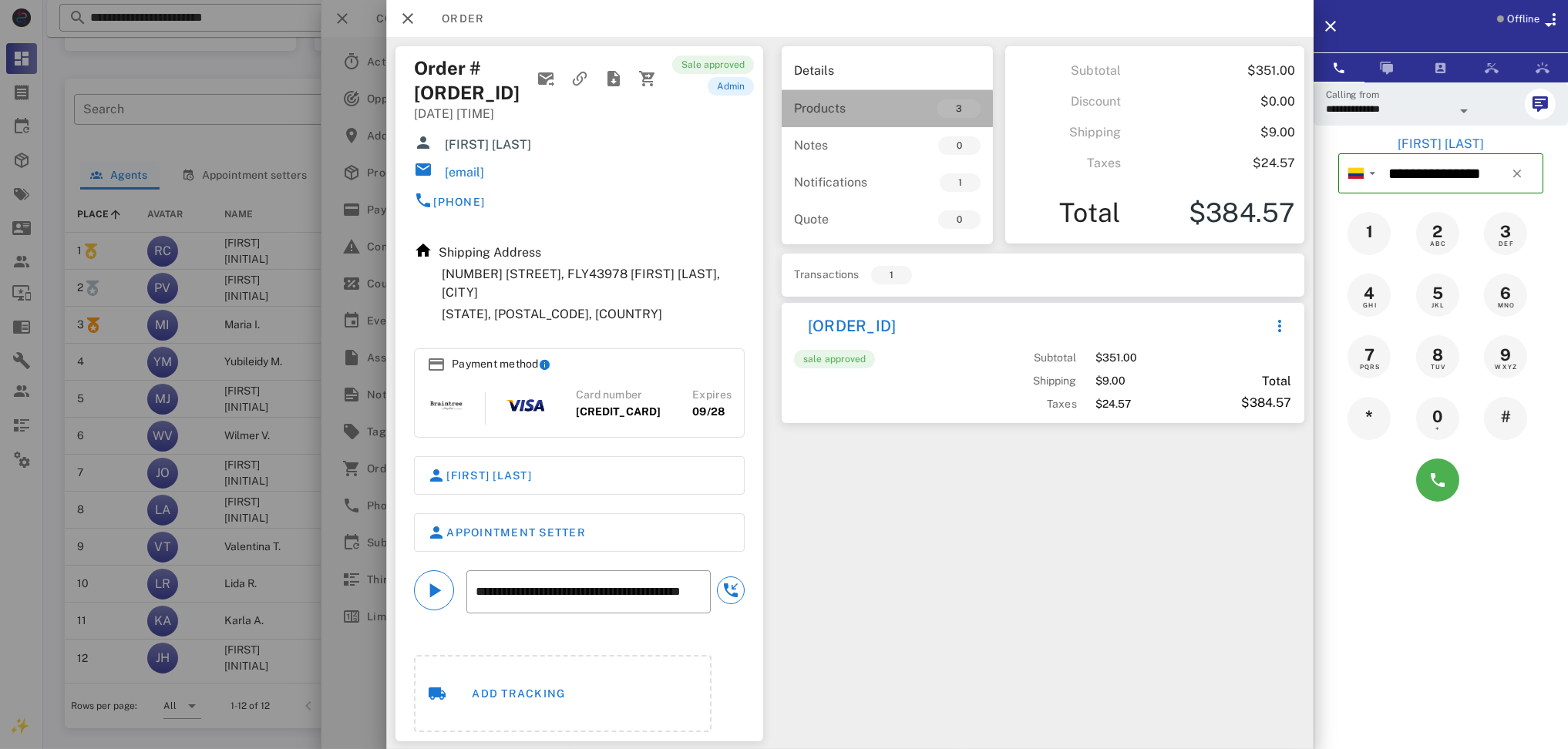 click on "3" at bounding box center (960, 109) 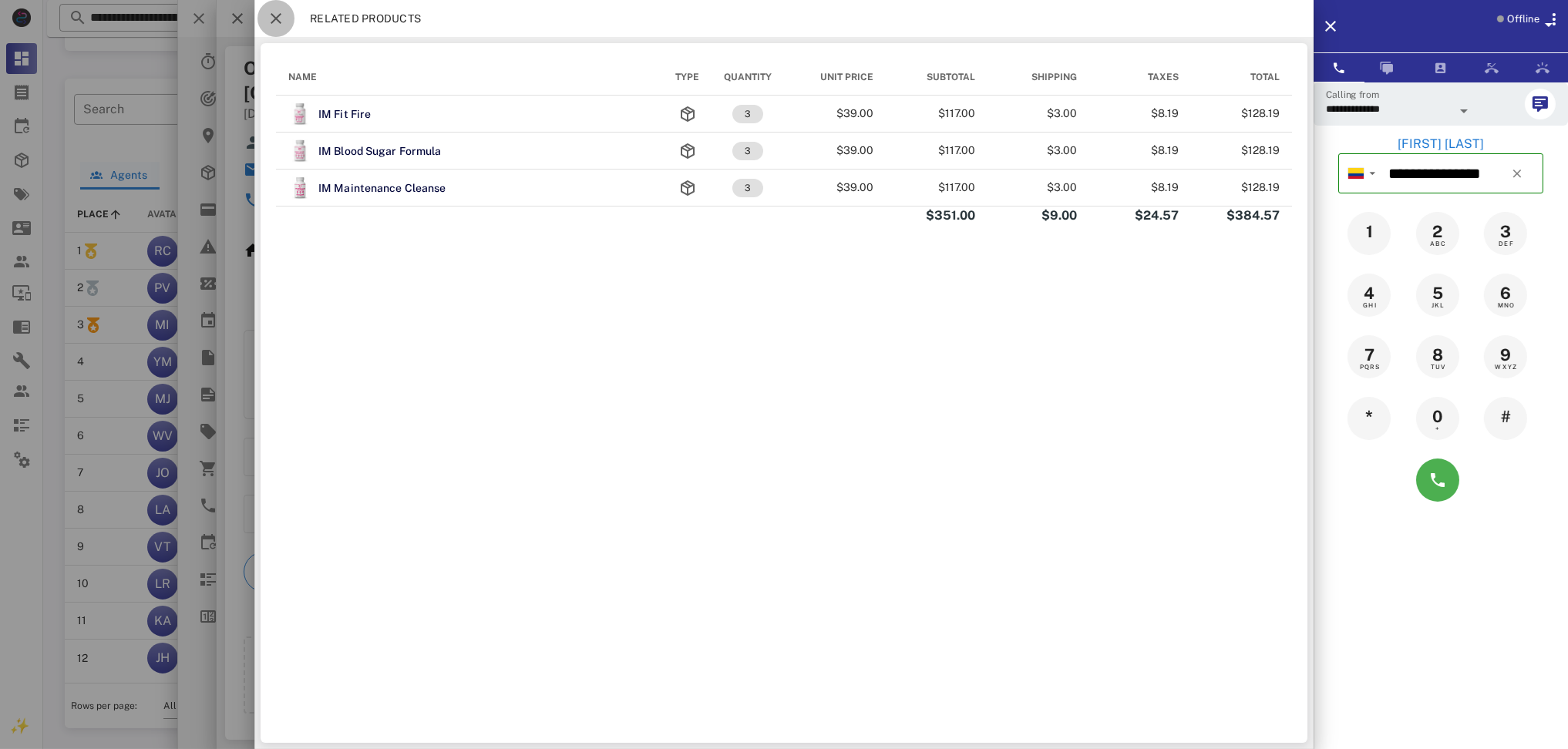 click at bounding box center (276, 18) 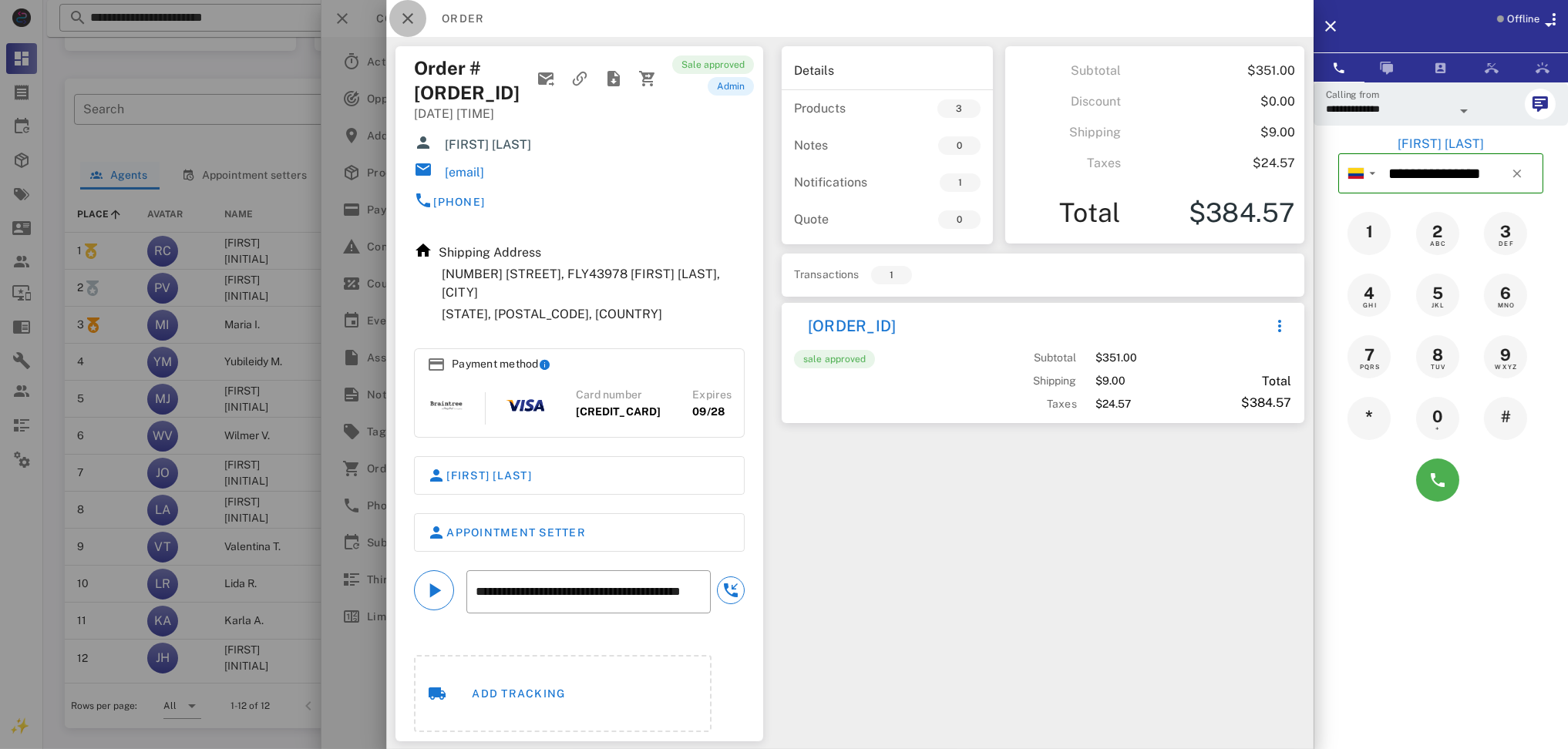 click at bounding box center (408, 18) 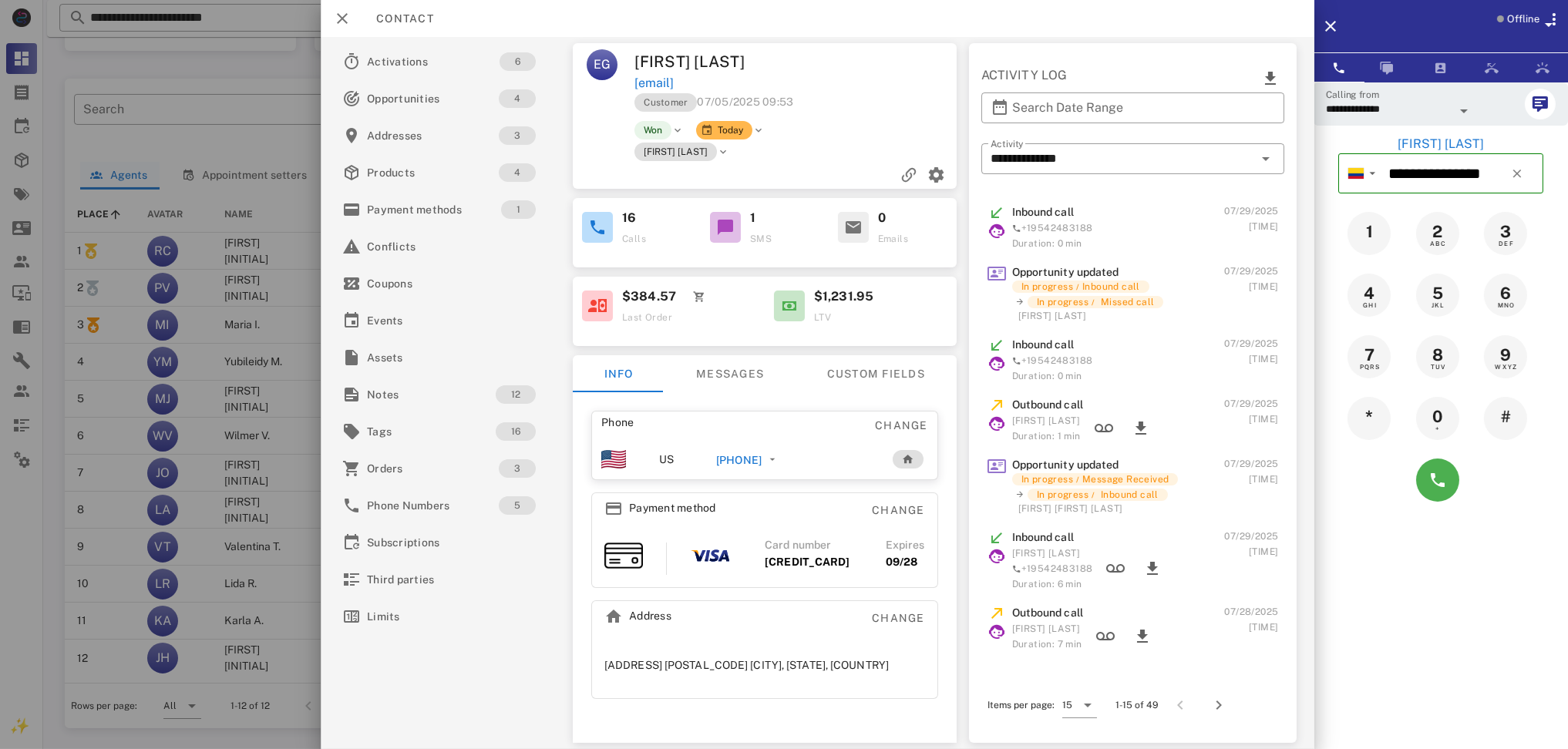 scroll, scrollTop: 0, scrollLeft: 0, axis: both 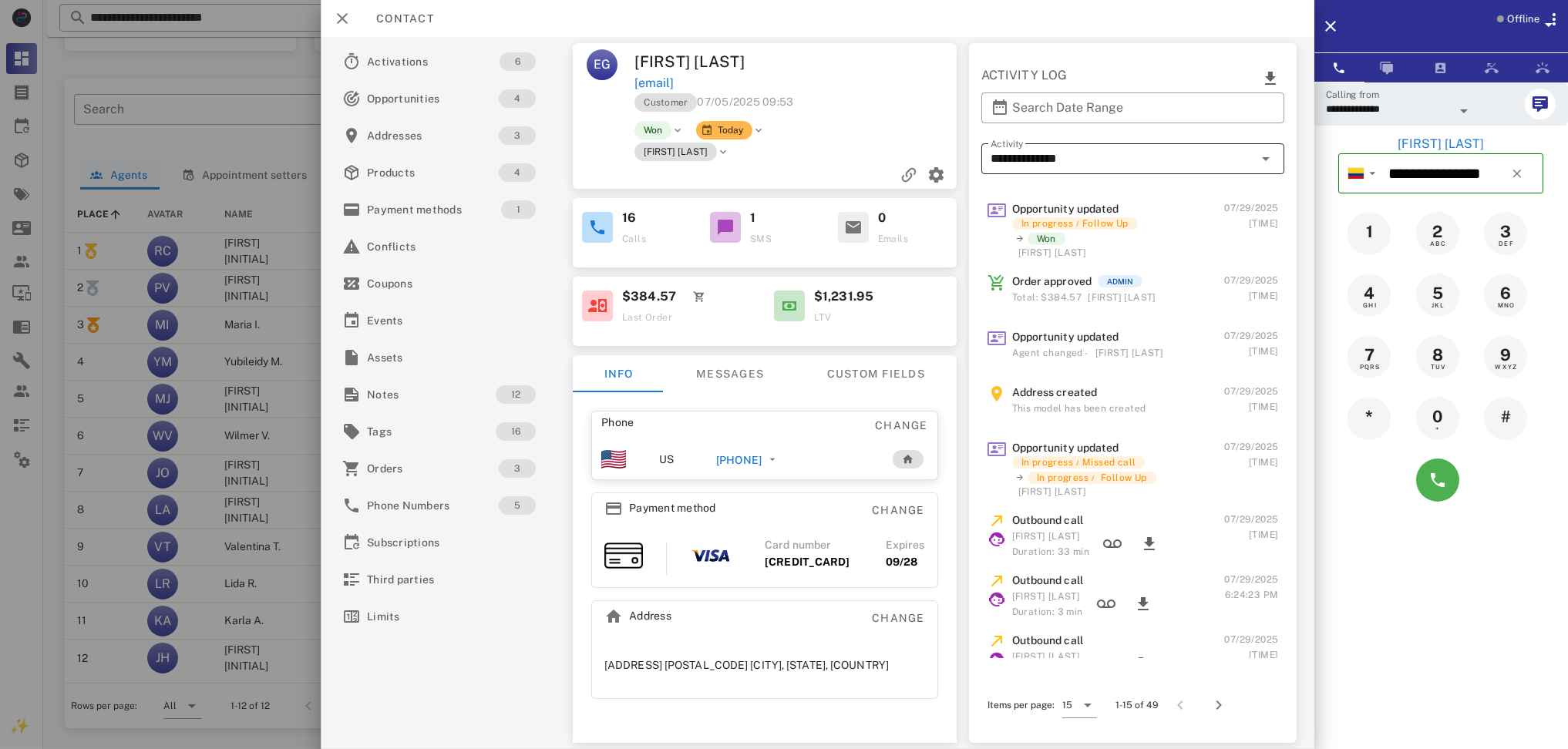 click on "**********" at bounding box center [1132, 159] 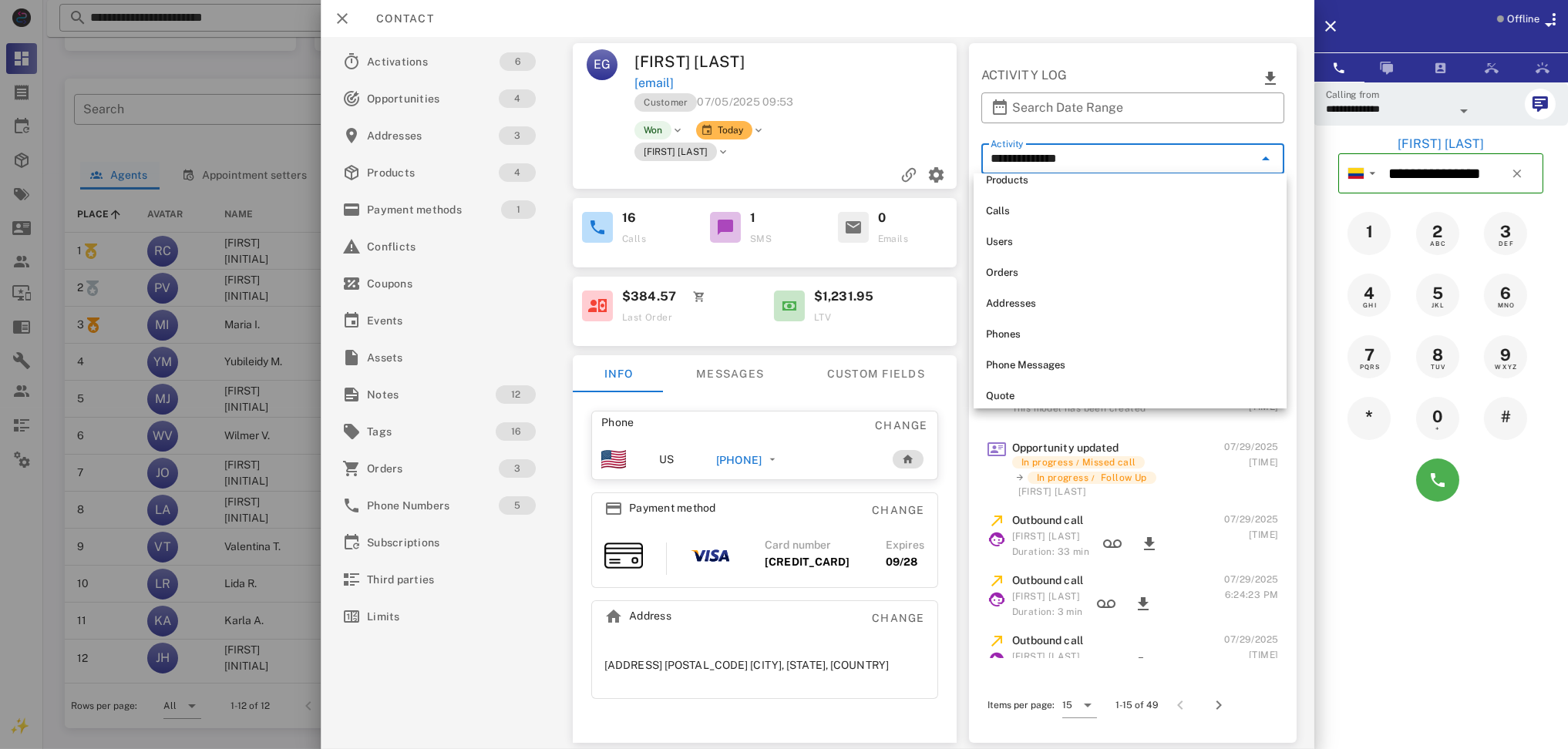 scroll, scrollTop: 55, scrollLeft: 0, axis: vertical 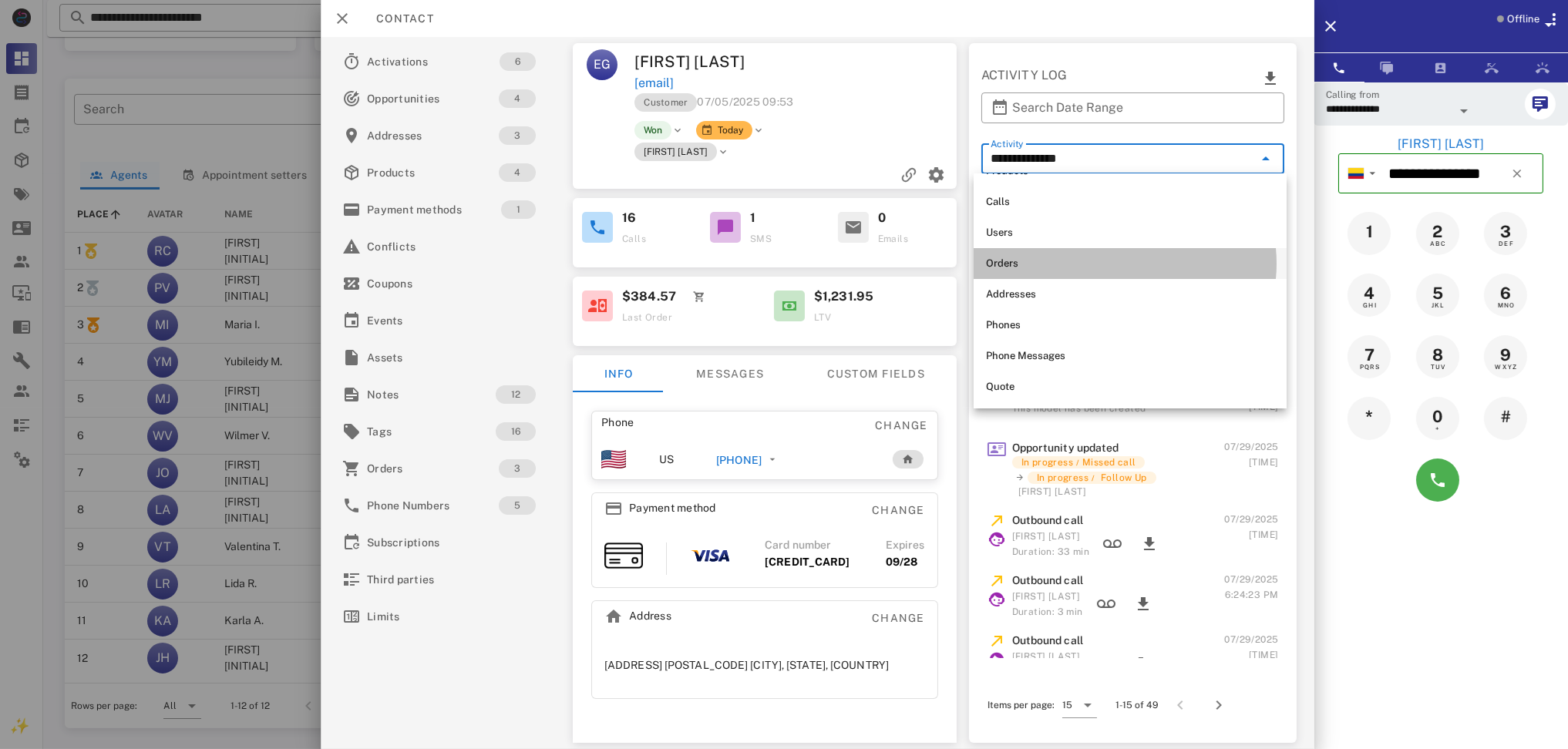 click on "Orders" at bounding box center (1130, 264) 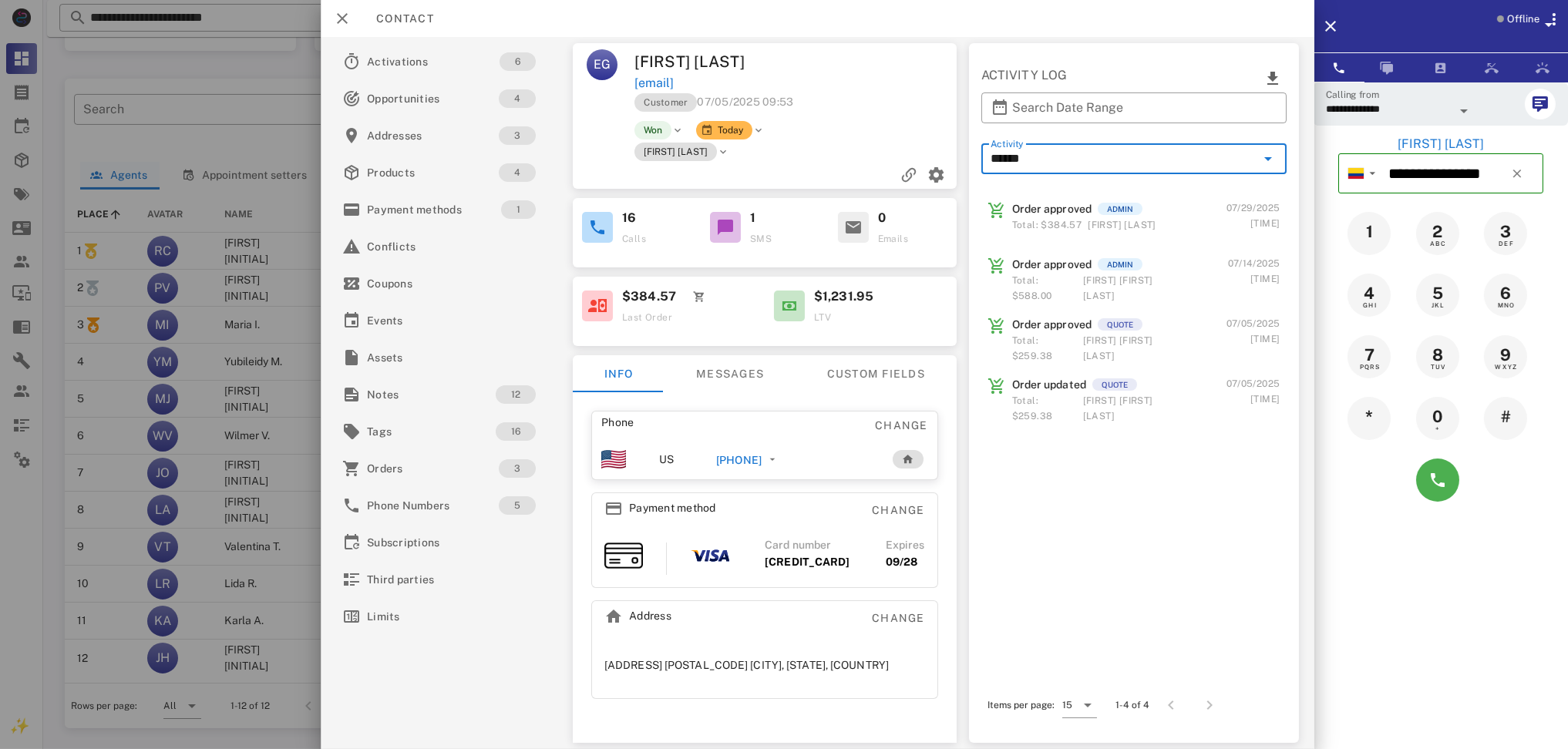 click on "Total: $588.00" at bounding box center [1044, 288] 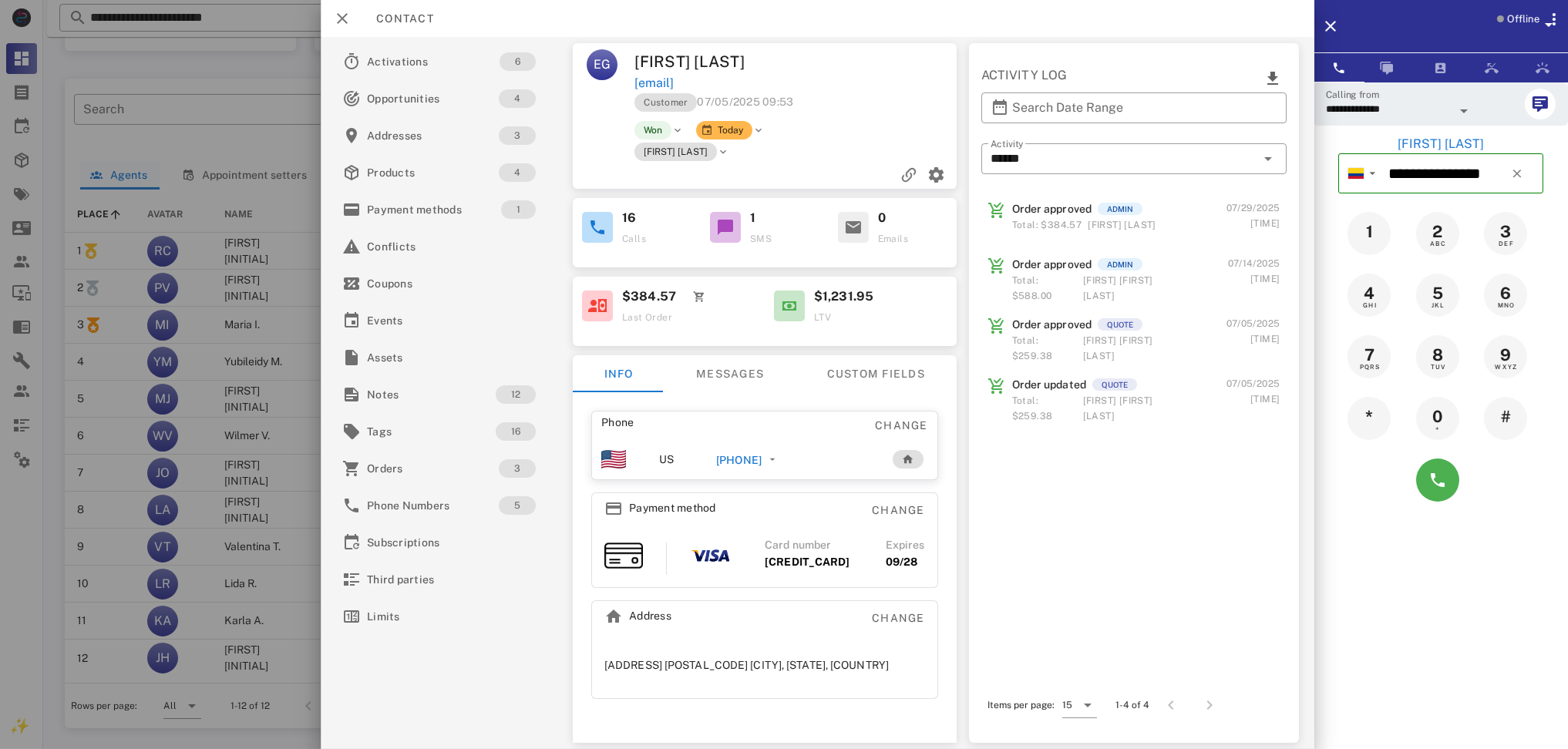 click on "[PHONE]" at bounding box center (739, 460) 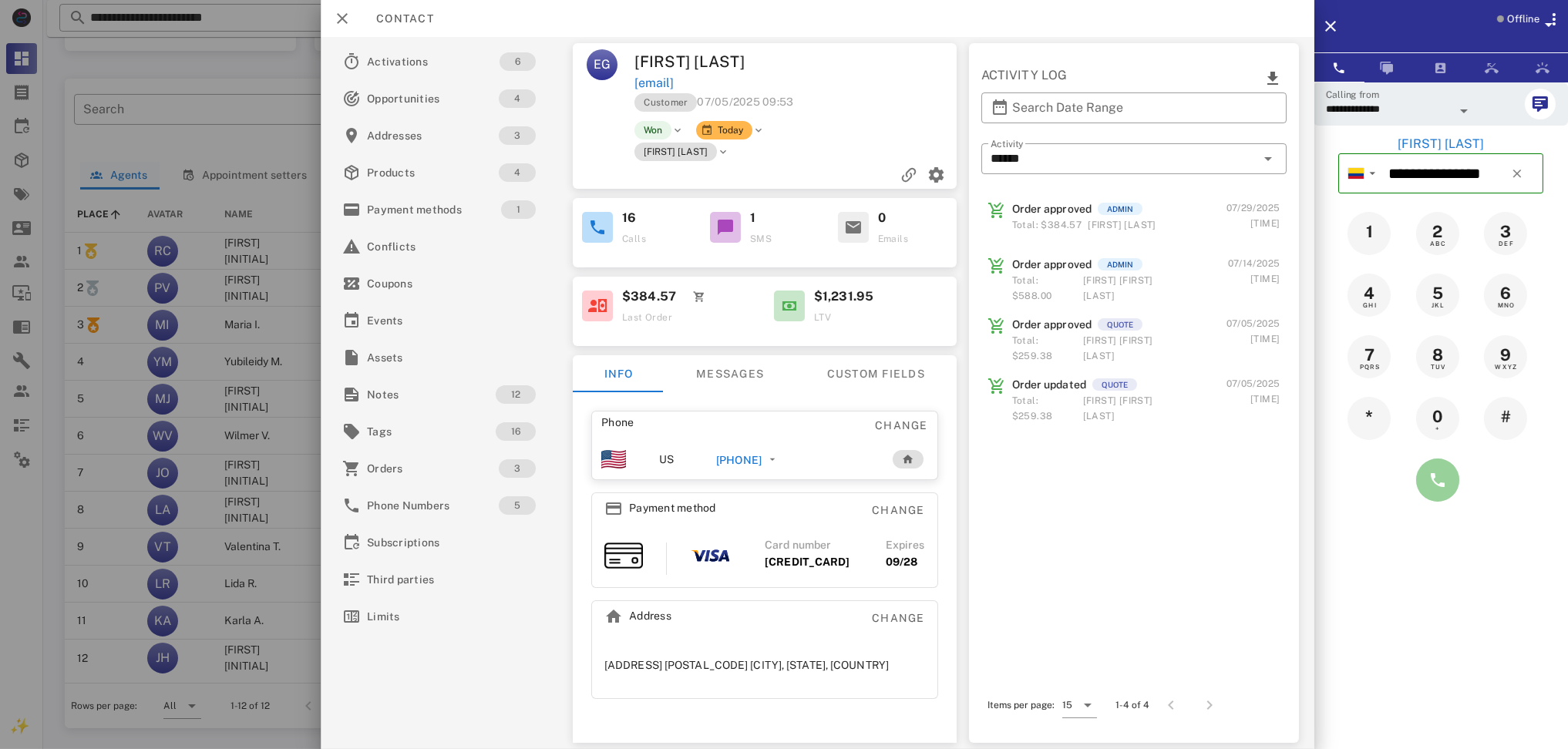 click at bounding box center [1438, 480] 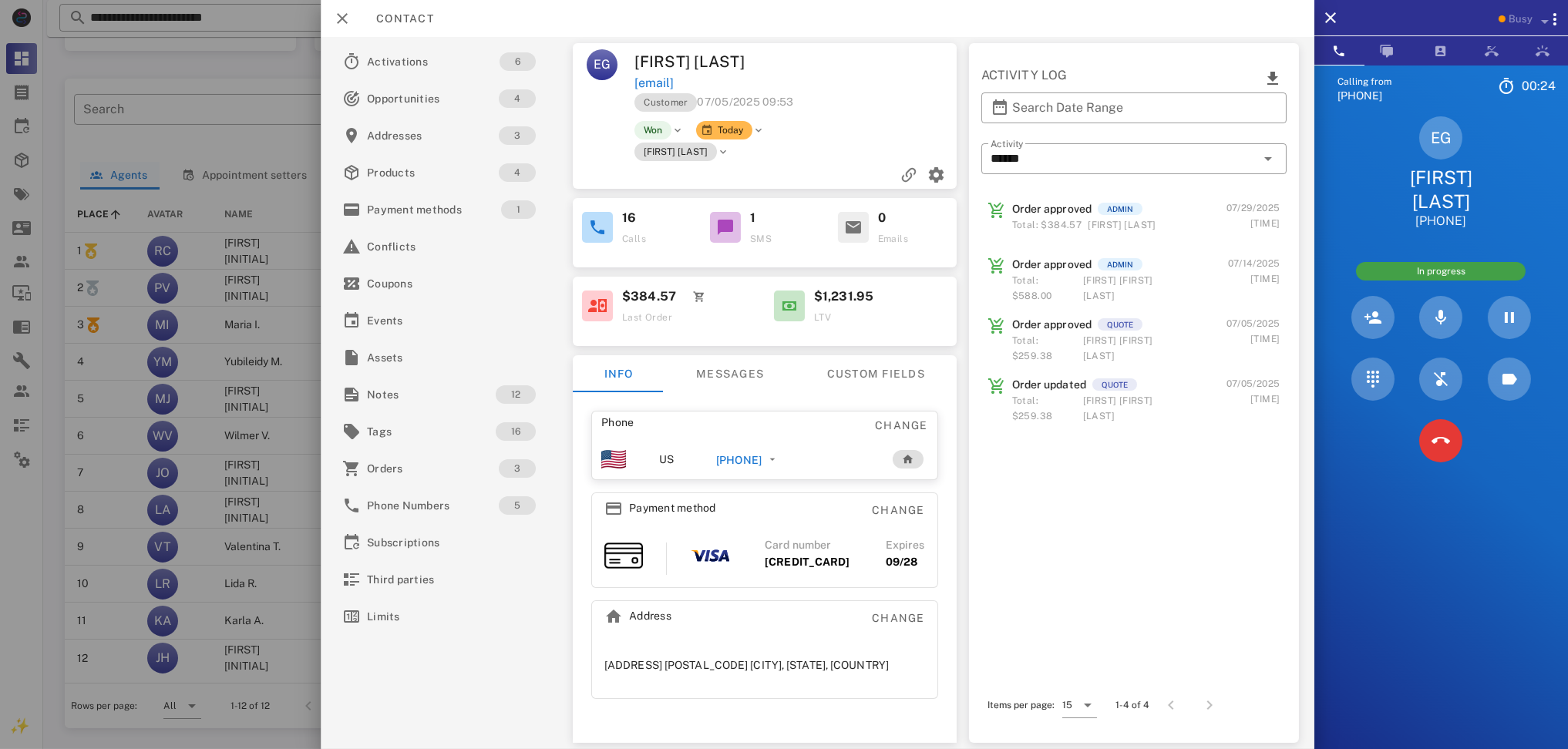 click on "Activations  6  Opportunities  4  Addresses  3  Products  4  Payment methods  1  Conflicts Coupons Events Assets Notes  12  Tags  16  Orders  3  Phone Numbers  5  Subscriptions Third parties Limits" at bounding box center [448, 393] 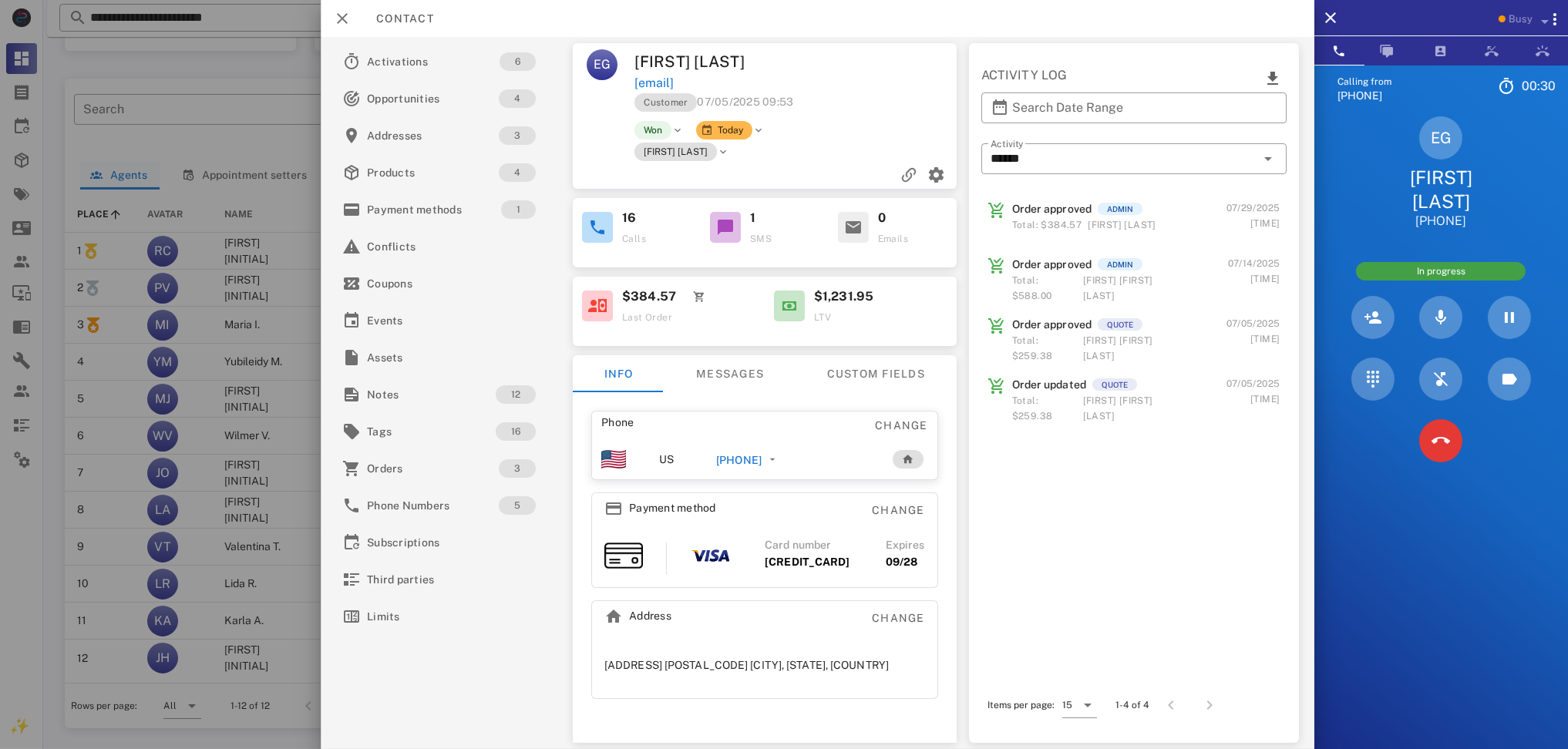 click on "Activations  6  Opportunities  4  Addresses  3  Products  4  Payment methods  1  Conflicts Coupons Events Assets Notes  12  Tags  16  Orders  3  Phone Numbers  5  Subscriptions Third parties Limits" at bounding box center (448, 393) 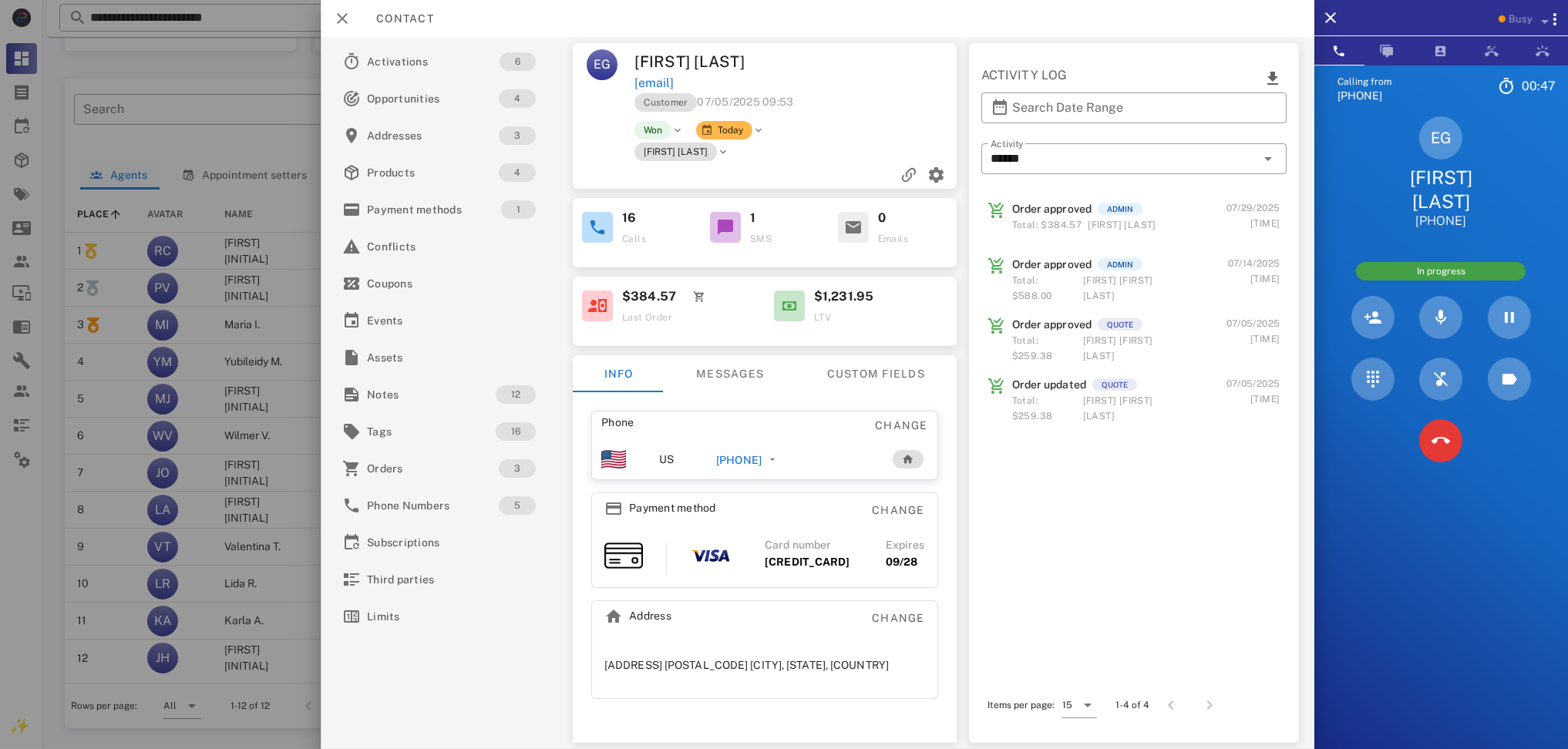 click on "Order approved  ADMIN  Total: $384.57 [FIRST] [LAST]  [DATE]   [TIME]  Order approved  ADMIN  Total: $588.00 [FIRST] [FIRST] [LAST]  [DATE]   [TIME]  Order approved  QUOTE  Total: $259.38 [FIRST] [FIRST] [LAST]  [DATE]   [TIME]  Order updated  QUOTE  Total: $259.38 [FIRST] [FIRST] [LAST]  [DATE]   [TIME]" at bounding box center (1133, 426) 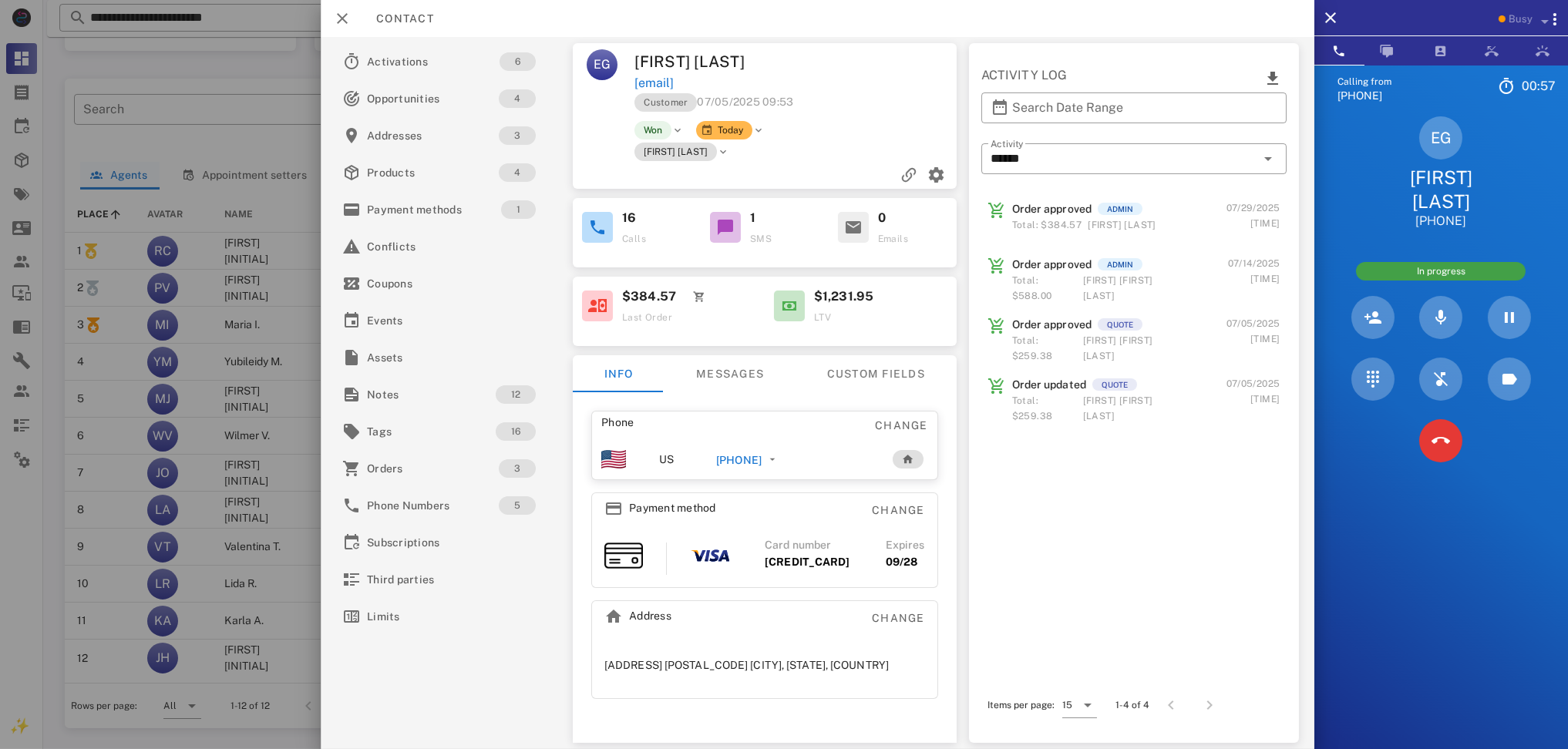 drag, startPoint x: 799, startPoint y: 471, endPoint x: 725, endPoint y: 478, distance: 74.33034 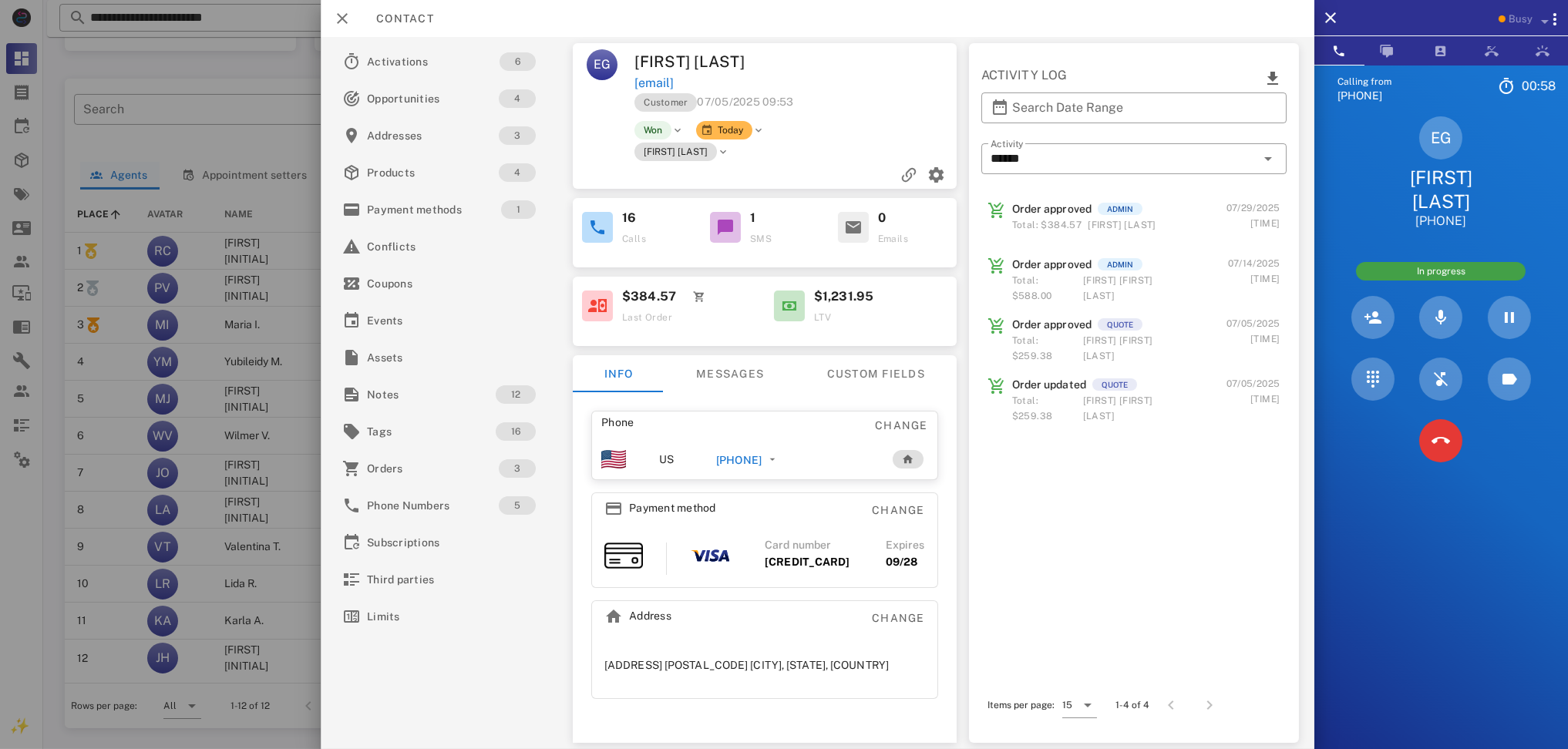 copy on "[PHONE]" 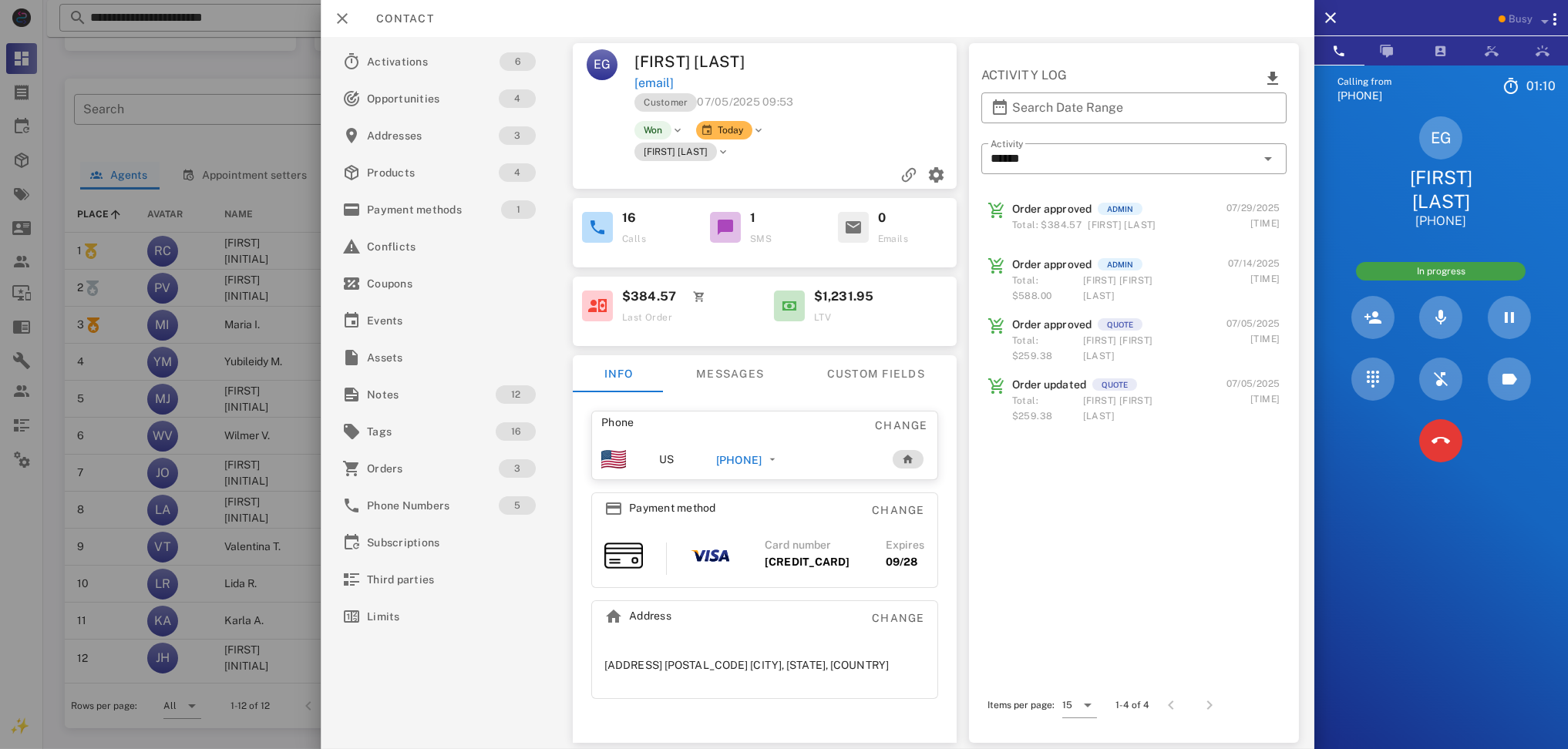 click on "[FIRST] [LAST]" at bounding box center [715, 62] 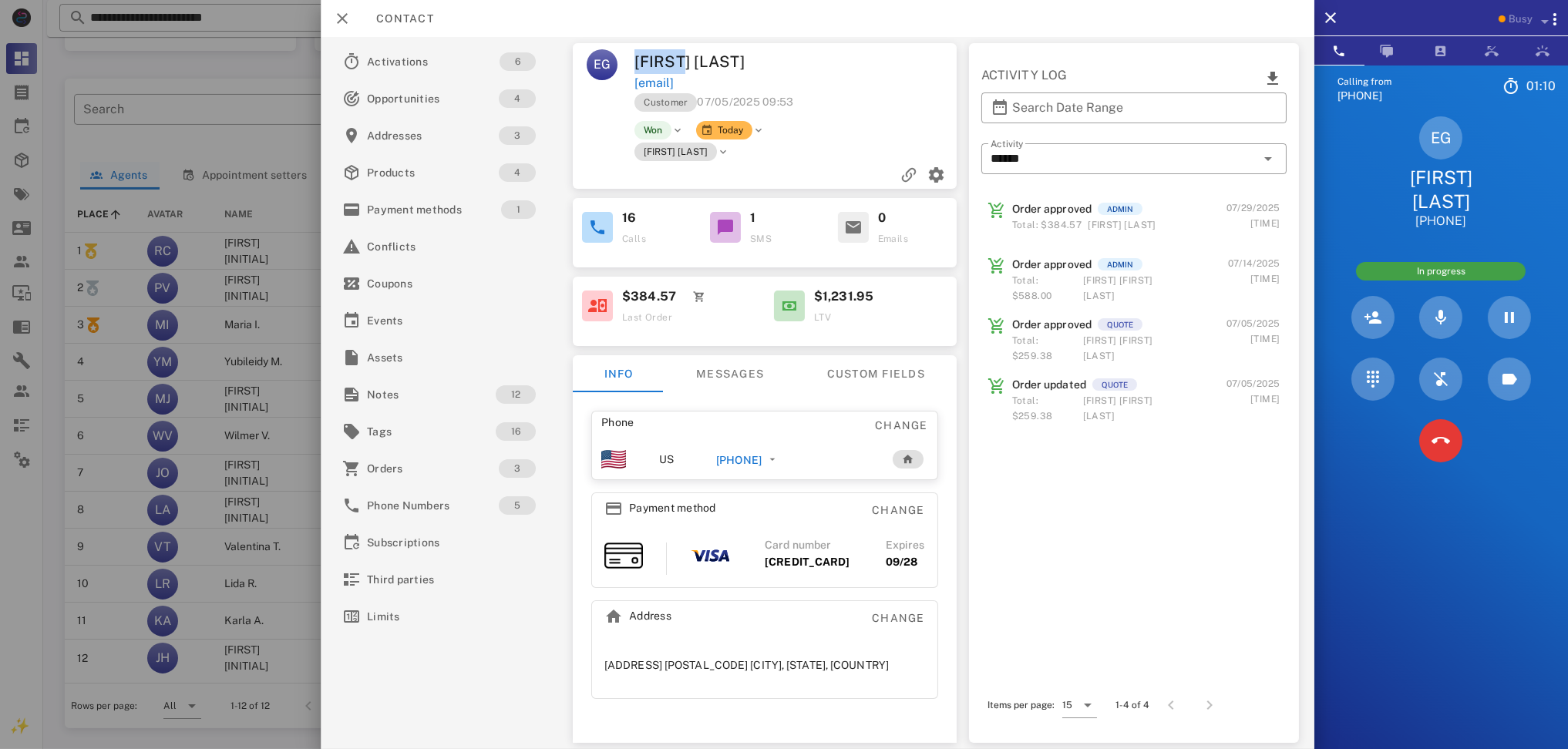 click on "[FIRST] [LAST]" at bounding box center [715, 62] 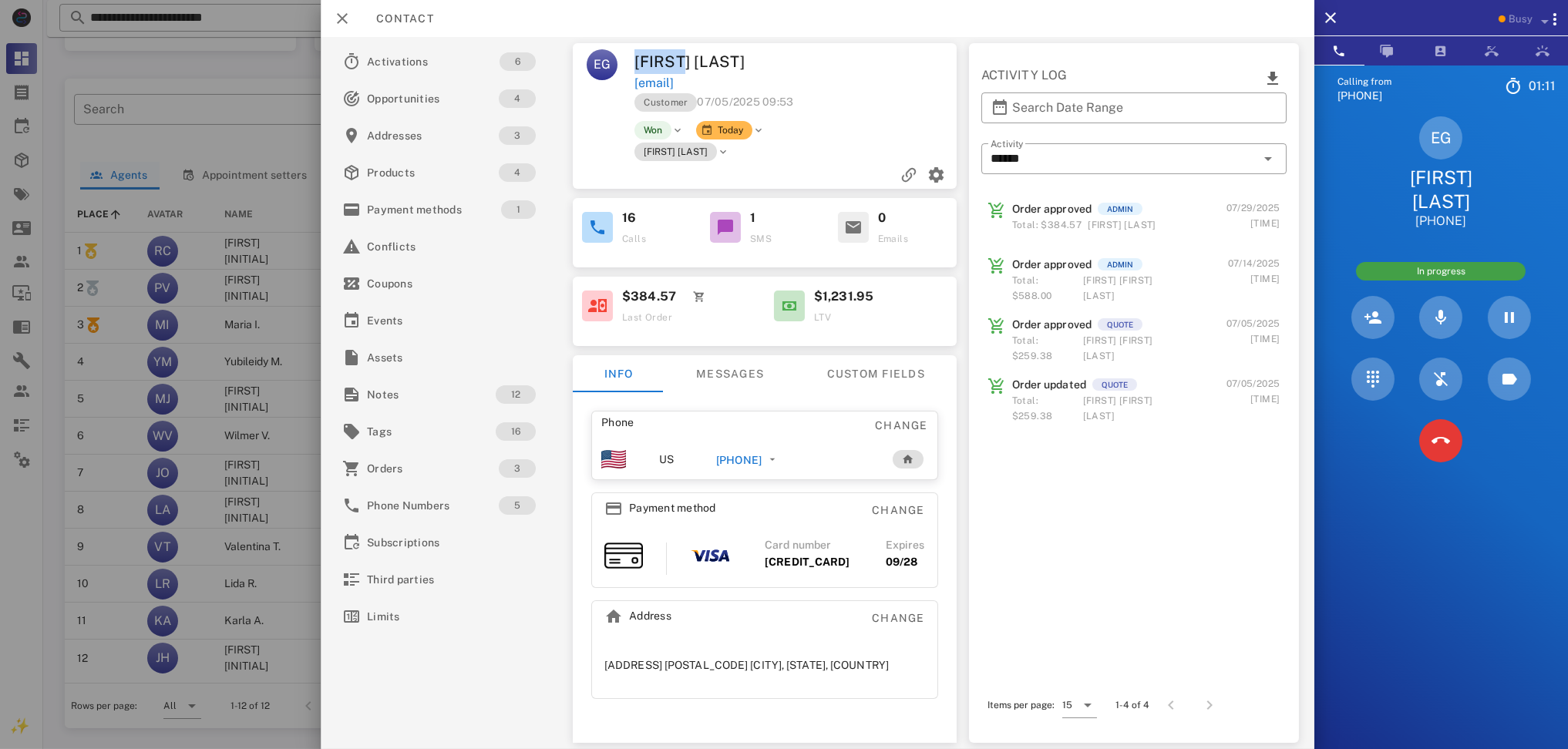 copy on "[FIRST]" 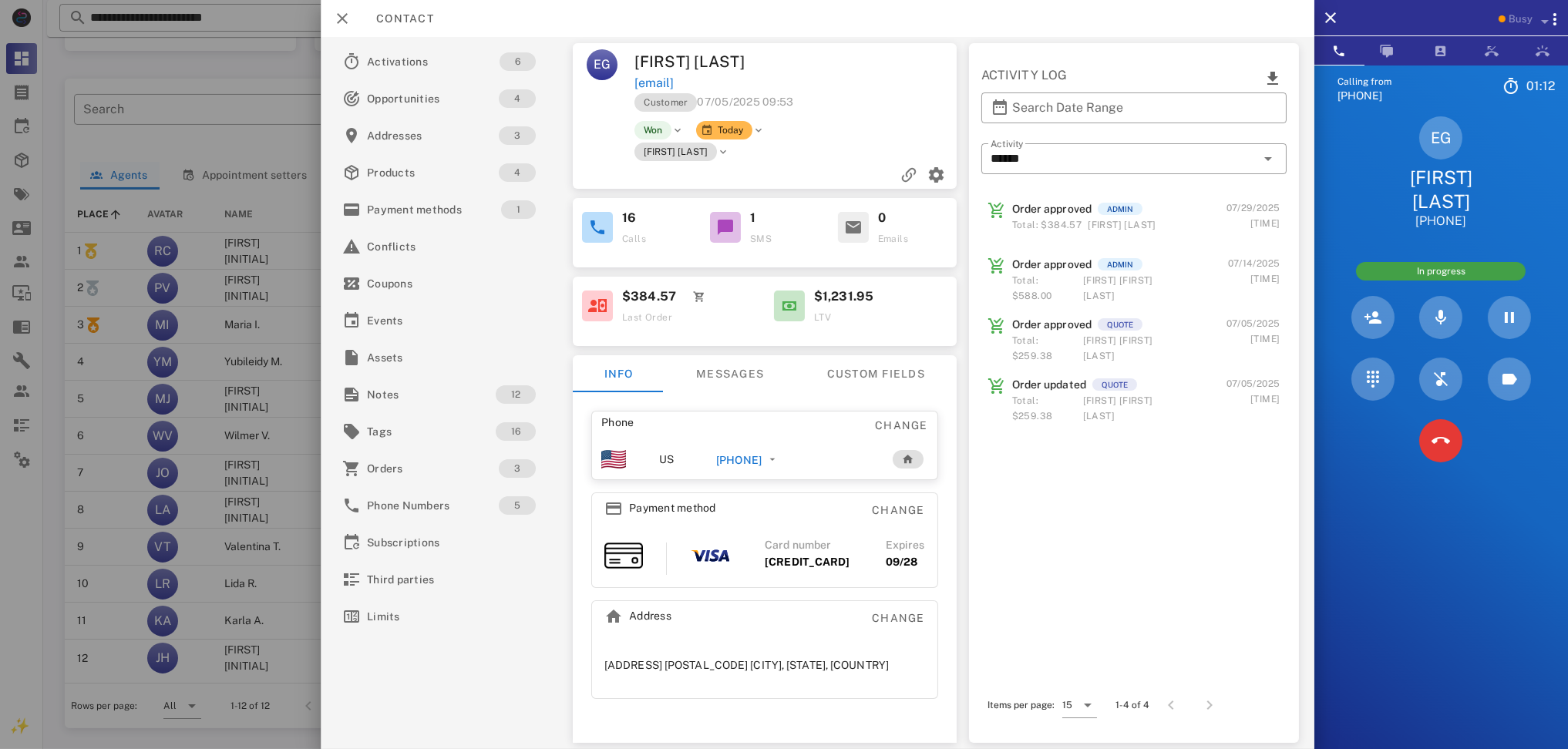 click on "Calling from [PHONE]" at bounding box center [1441, 439] 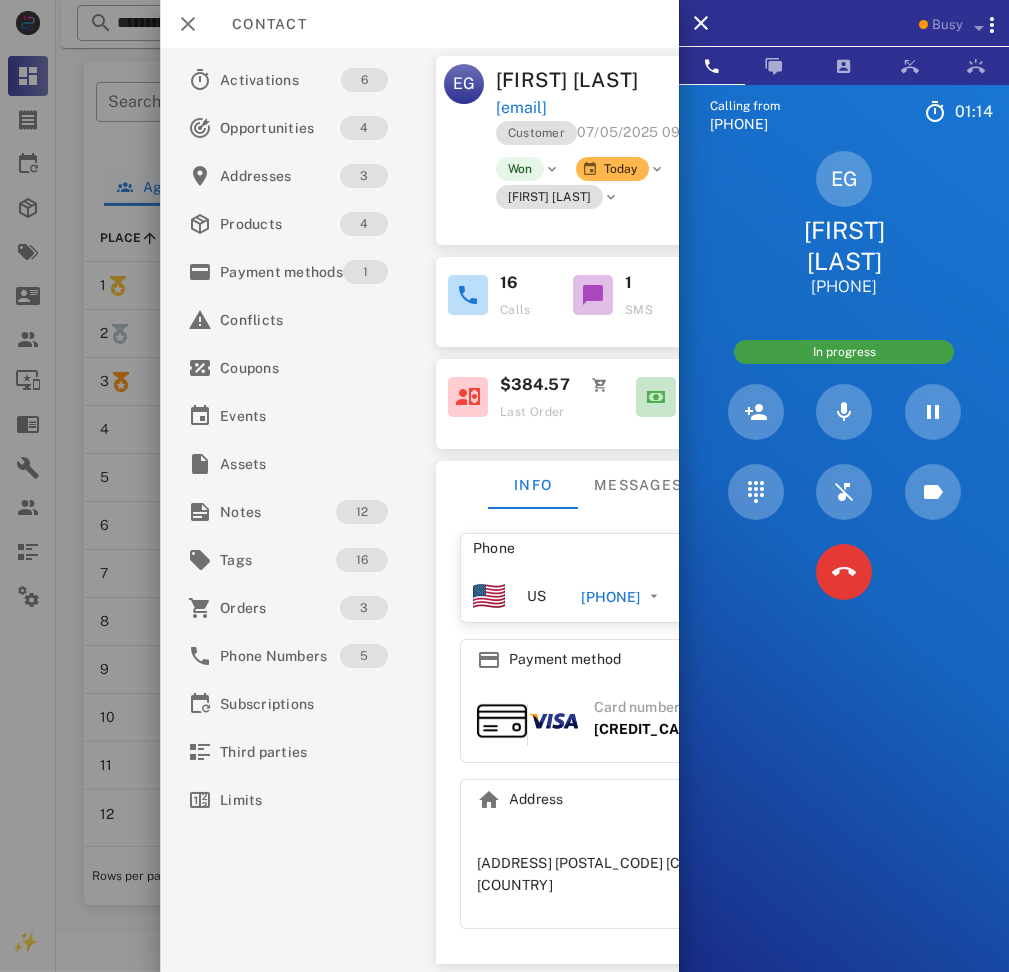 scroll, scrollTop: 1102, scrollLeft: 0, axis: vertical 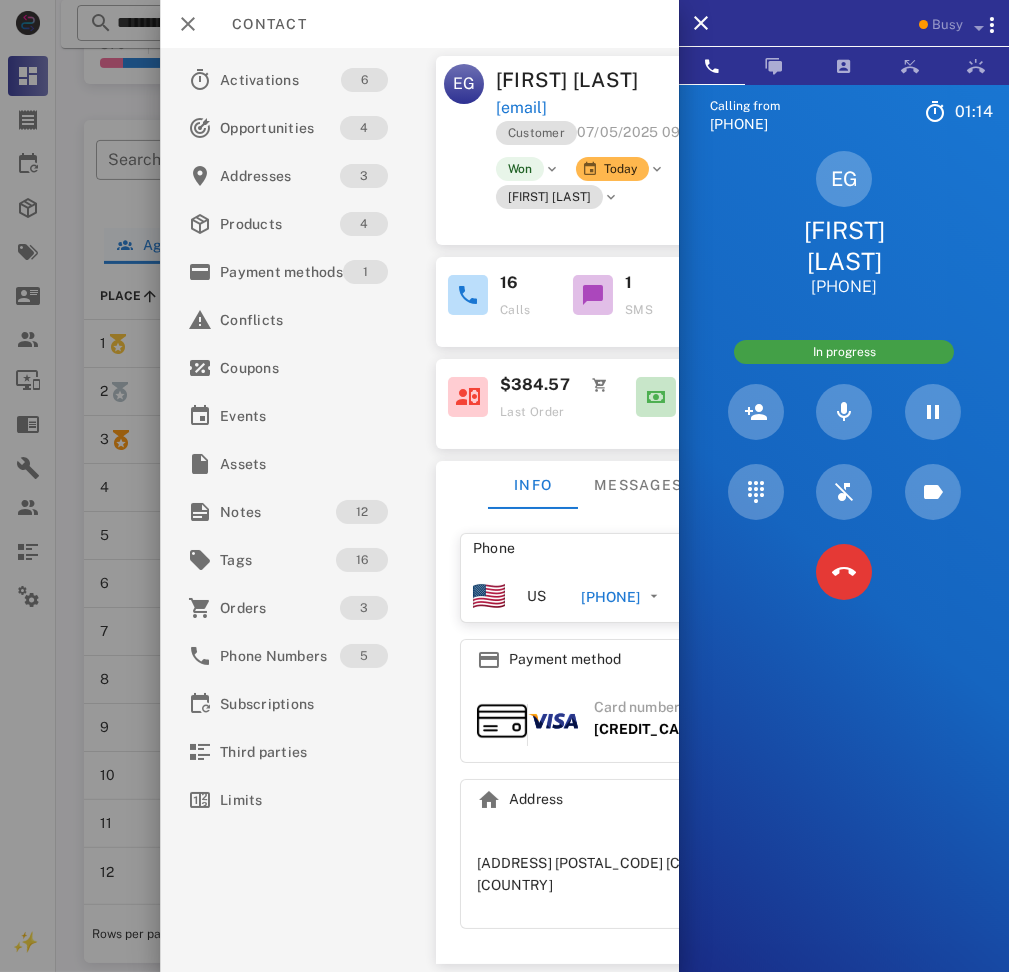 click on "Calling from [PHONE]" at bounding box center (844, 570) 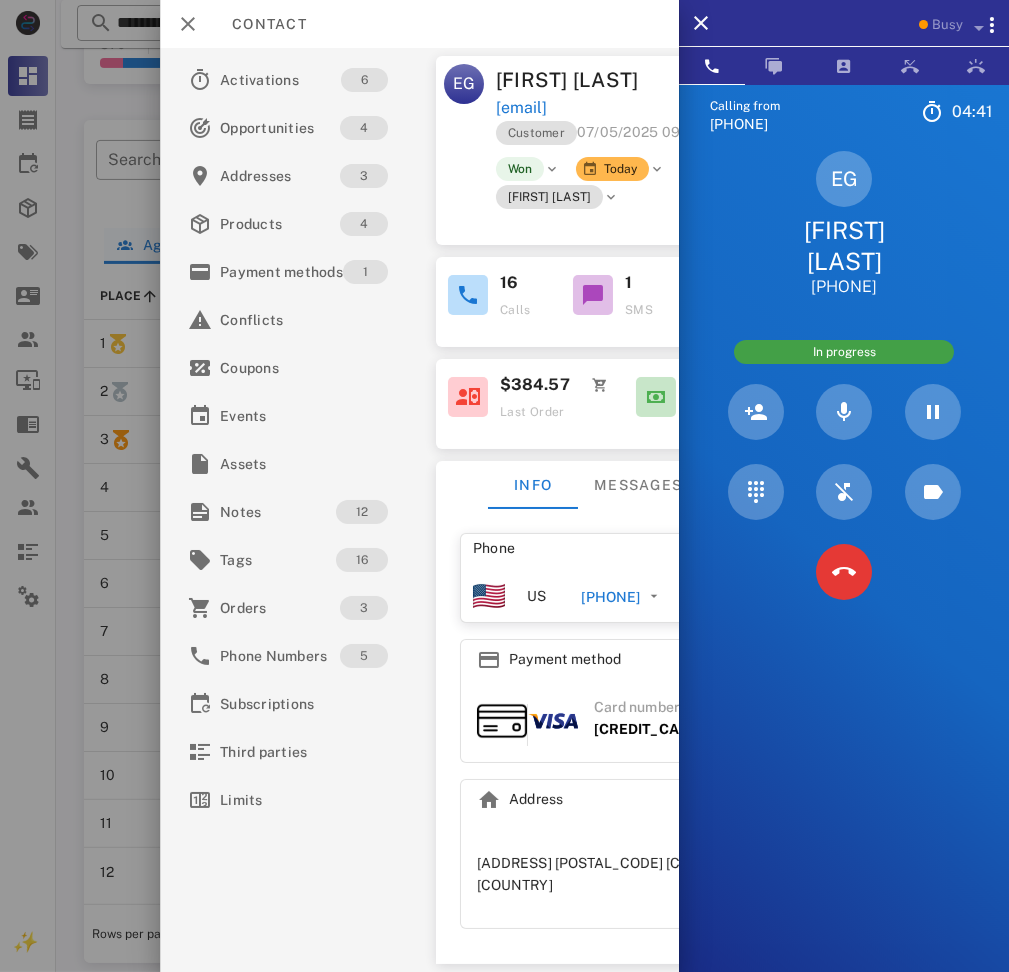 click on "Calling from [PHONE]" at bounding box center [844, 570] 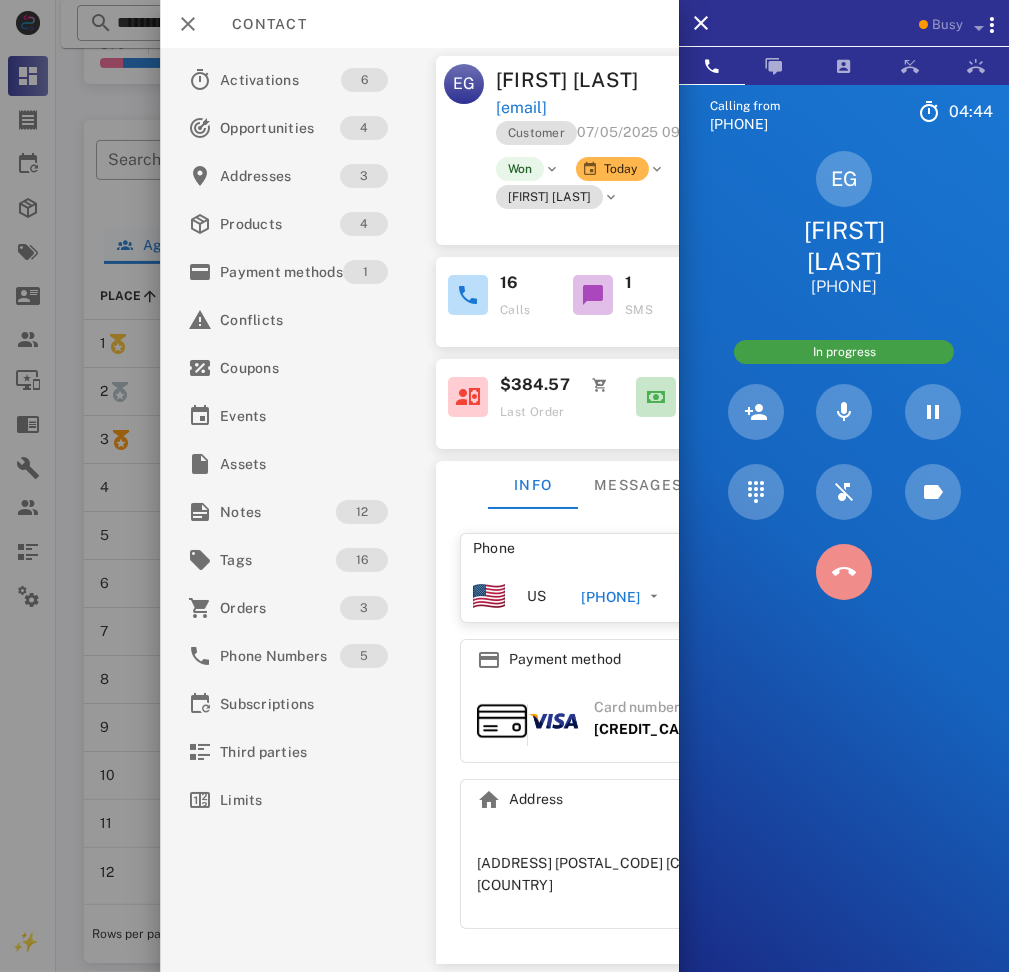 click at bounding box center (844, 572) 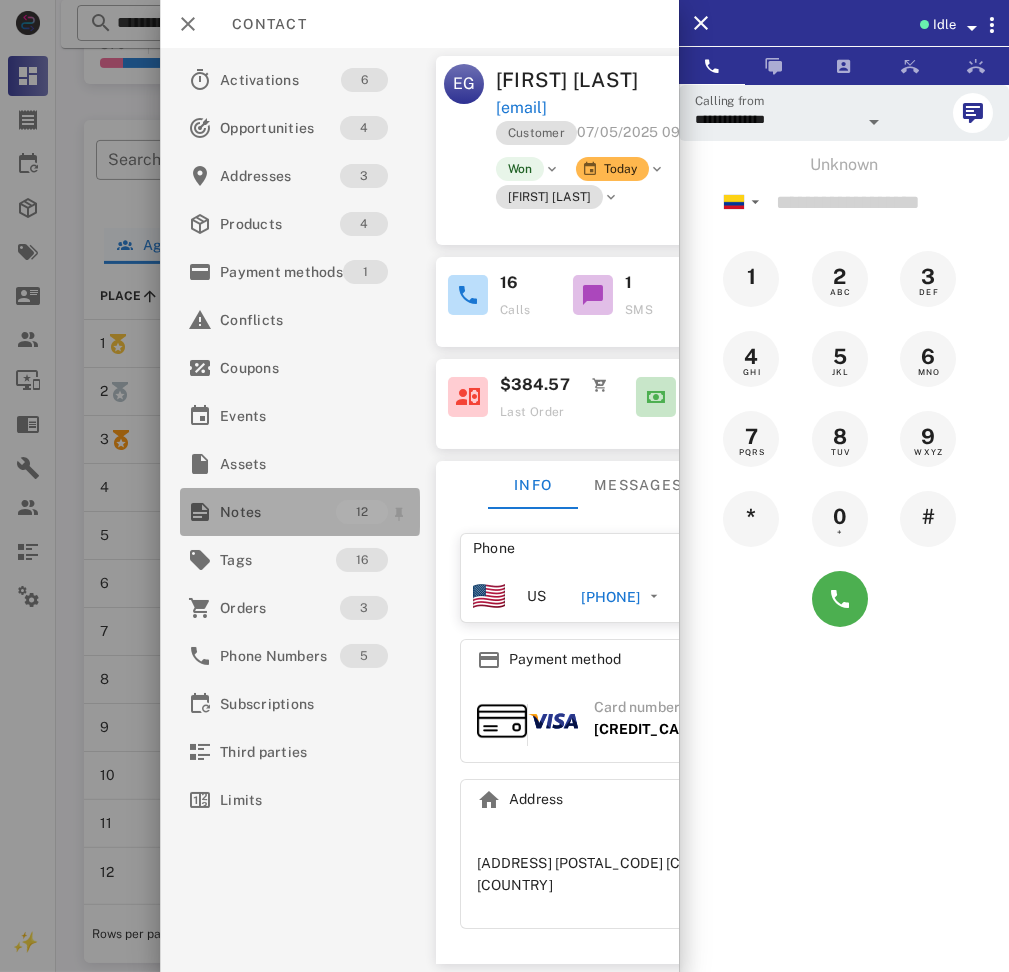 click on "Notes" at bounding box center (278, 512) 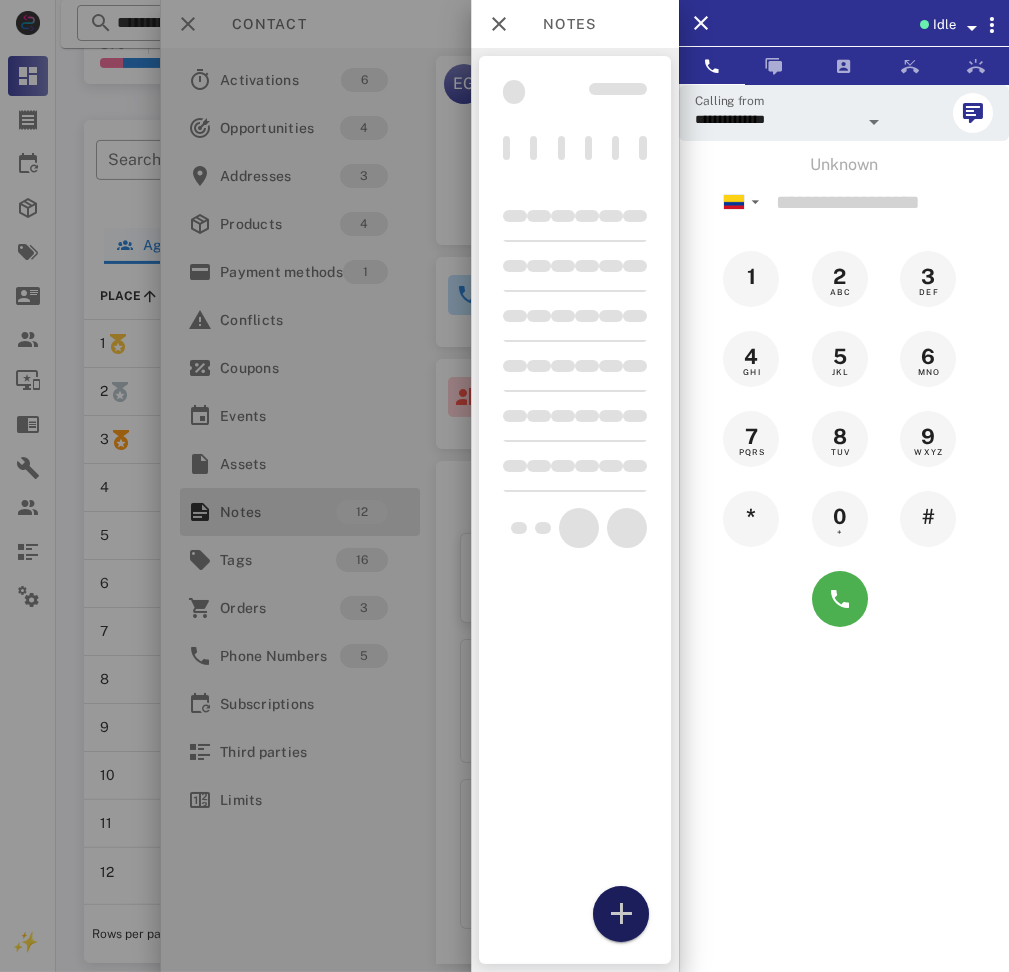 click at bounding box center (621, 914) 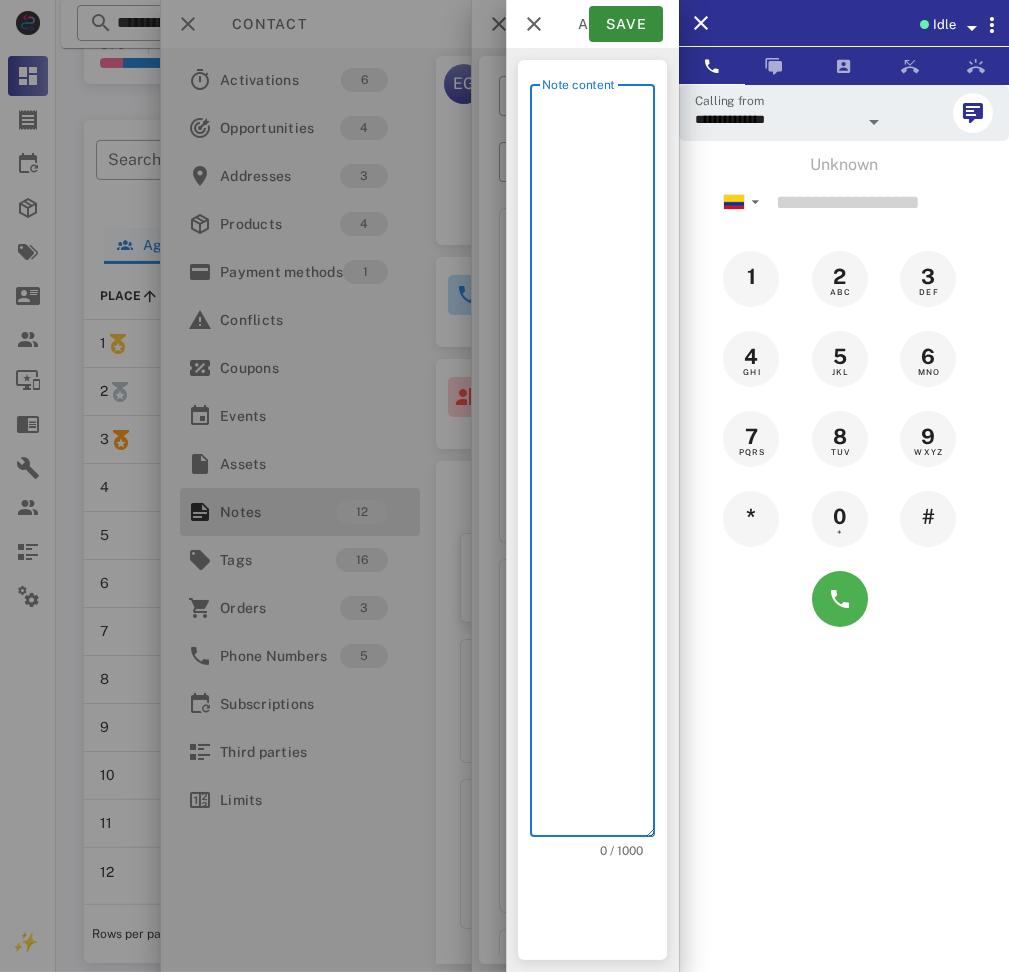 click on "Note content" at bounding box center [598, 465] 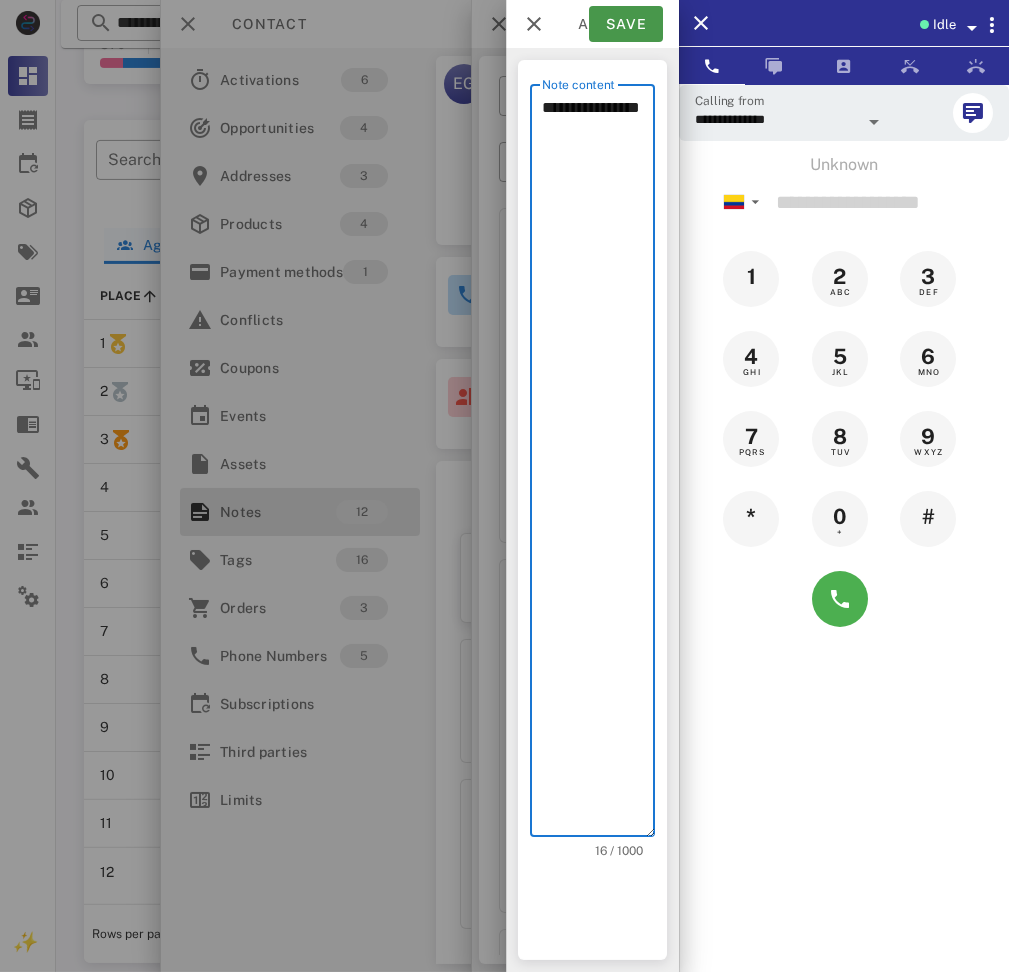 type on "**********" 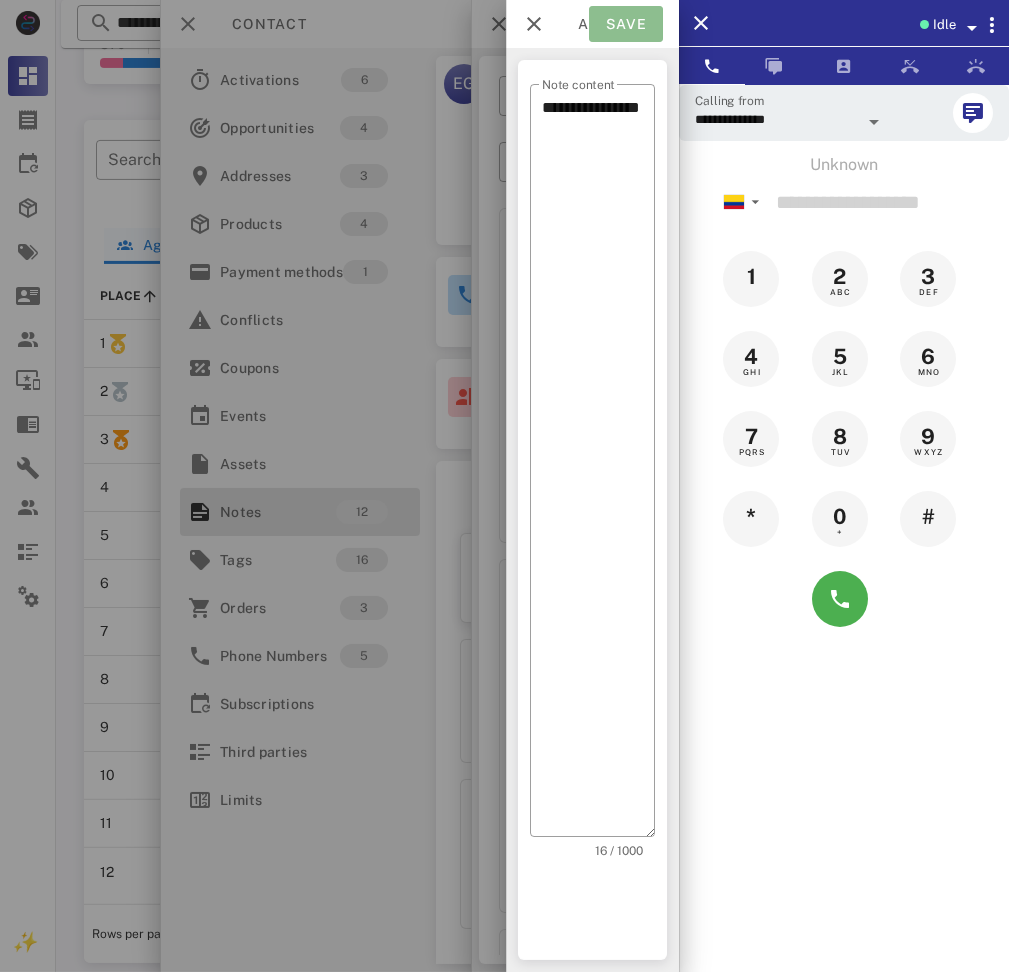 click on "Save" at bounding box center [626, 24] 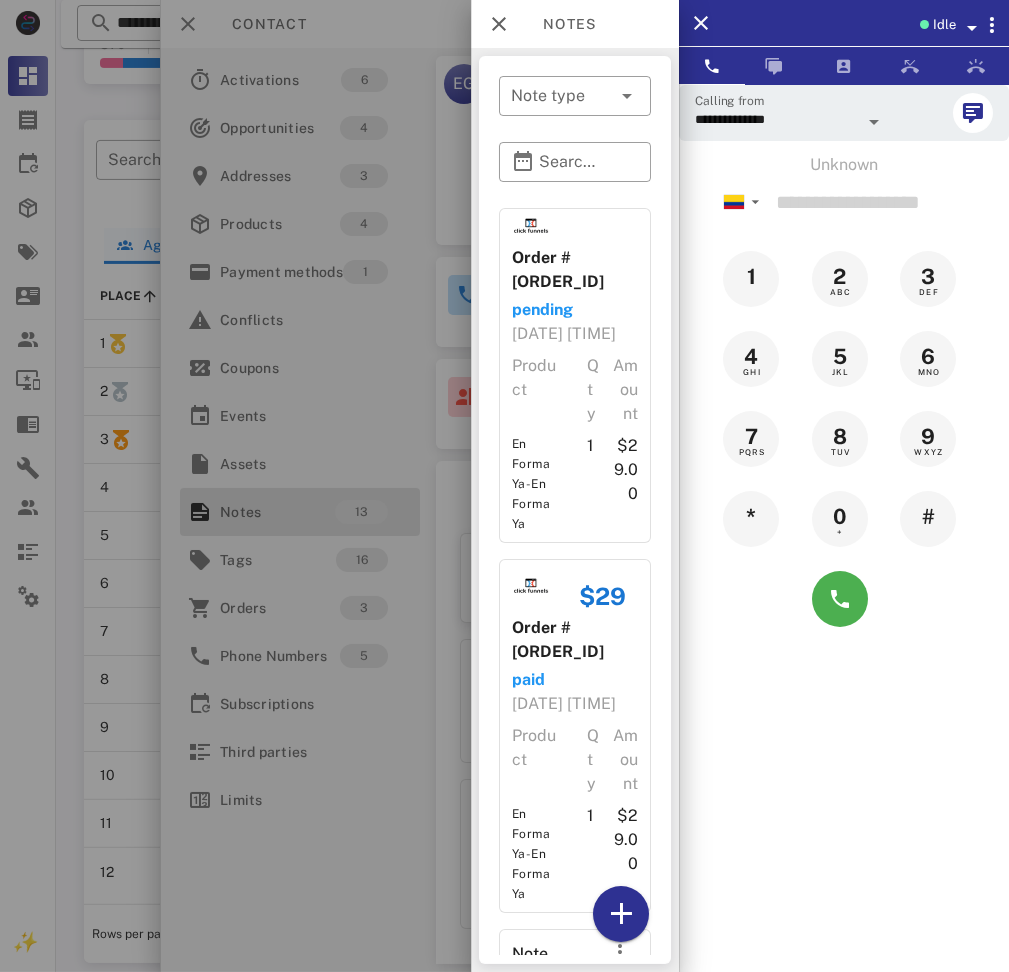 click at bounding box center (504, 486) 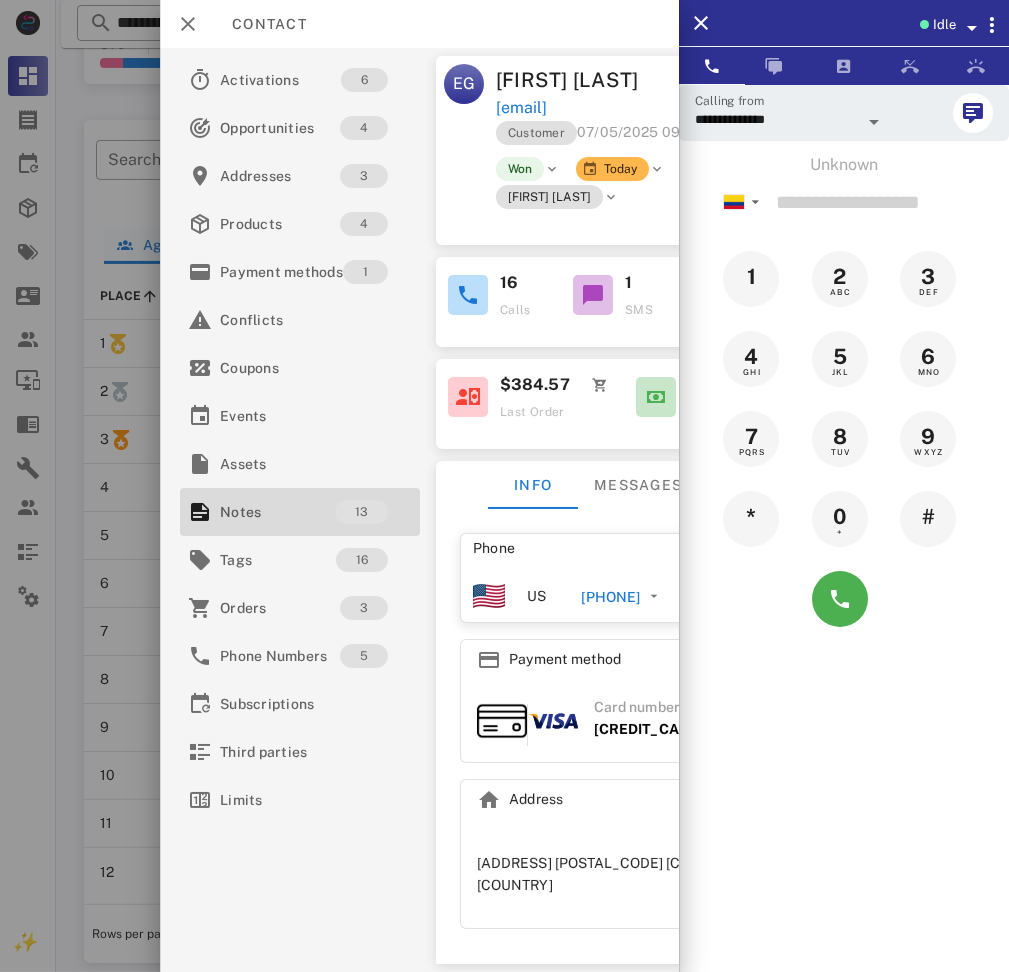 click at bounding box center [504, 486] 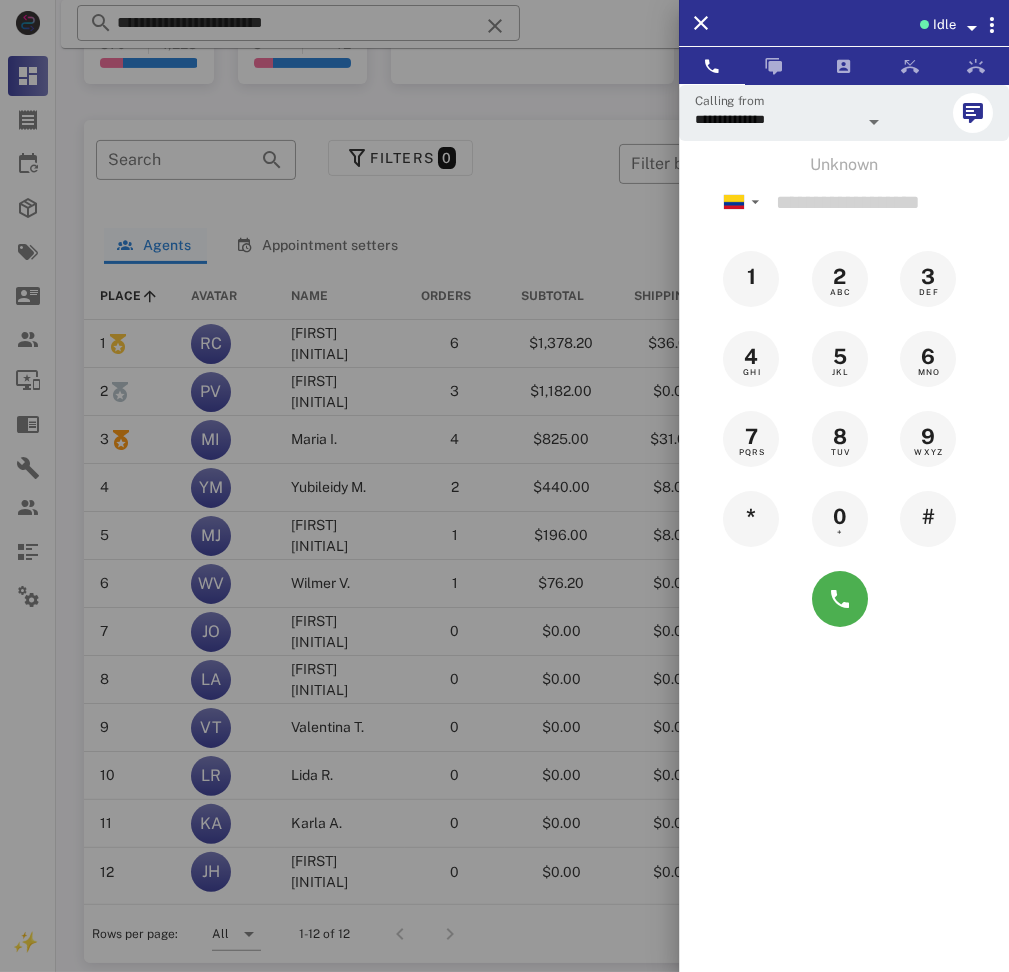 click at bounding box center [504, 486] 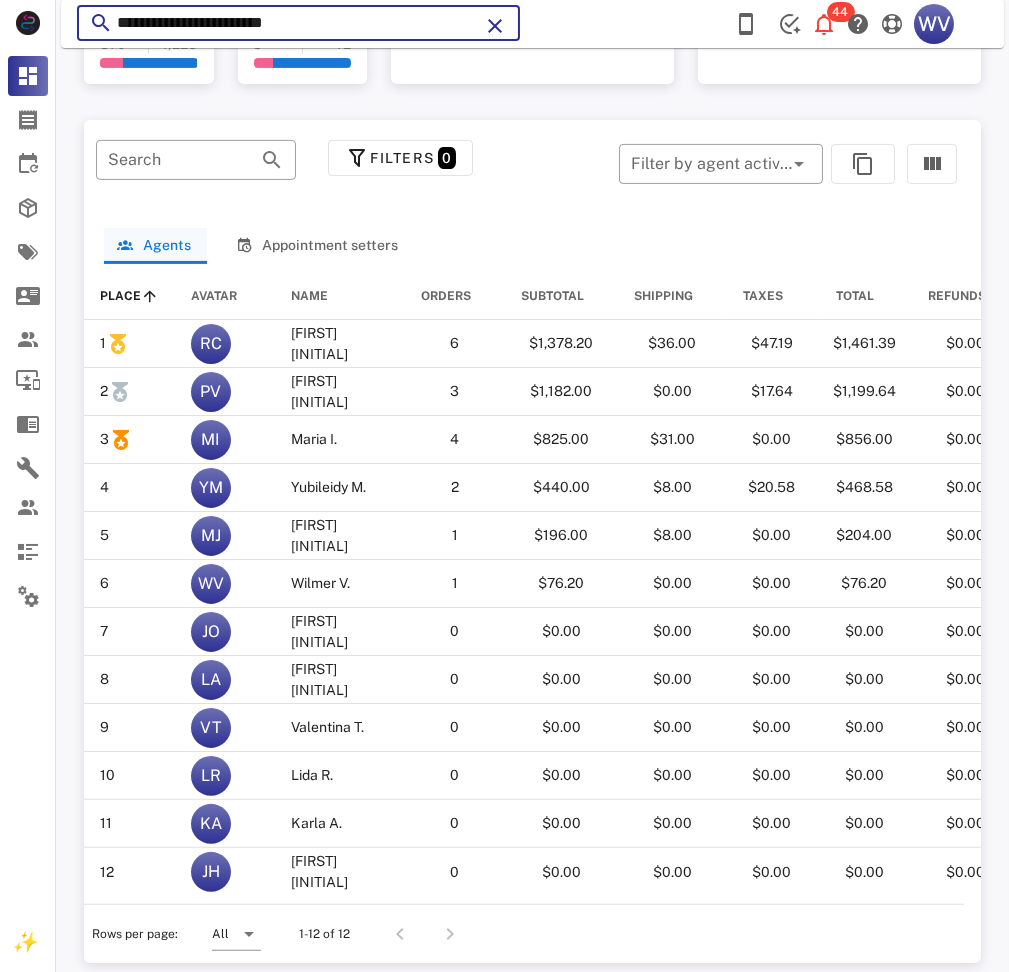 click on "**********" at bounding box center [298, 23] 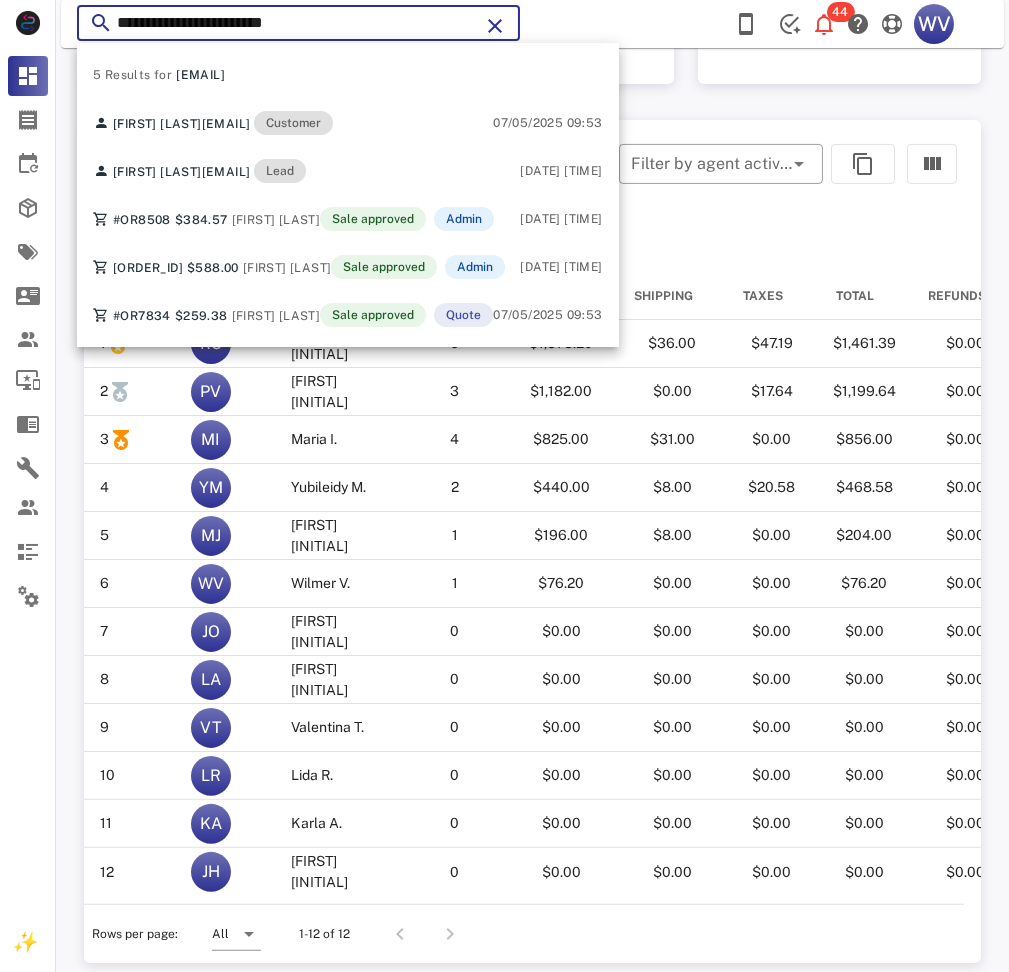 click on "**********" at bounding box center (298, 23) 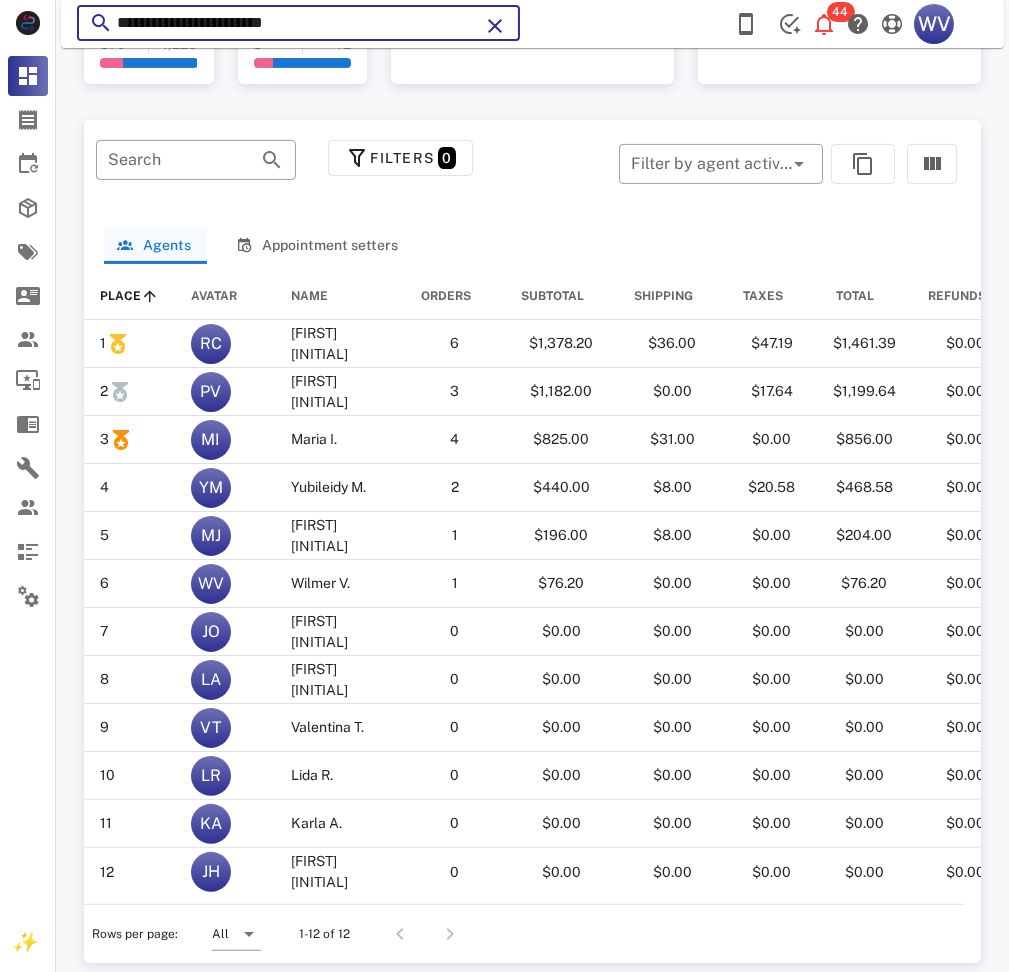 paste 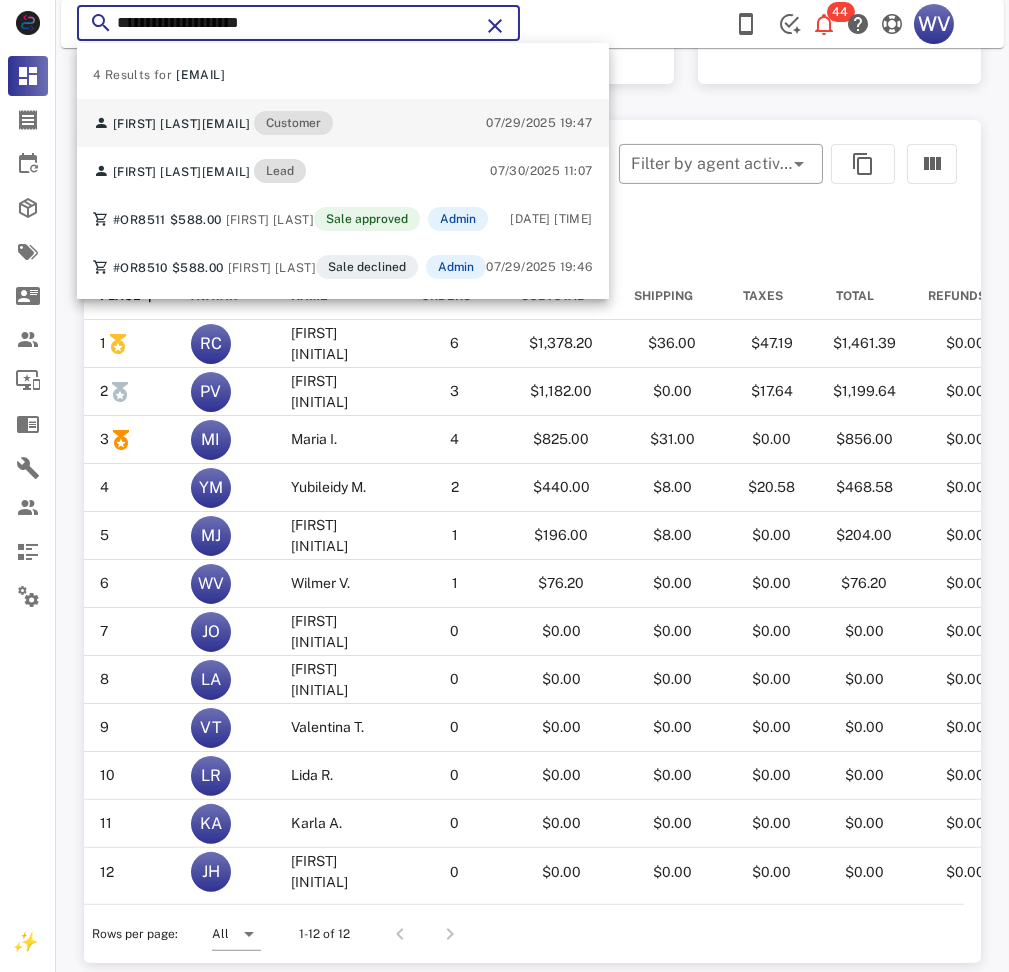 type on "**********" 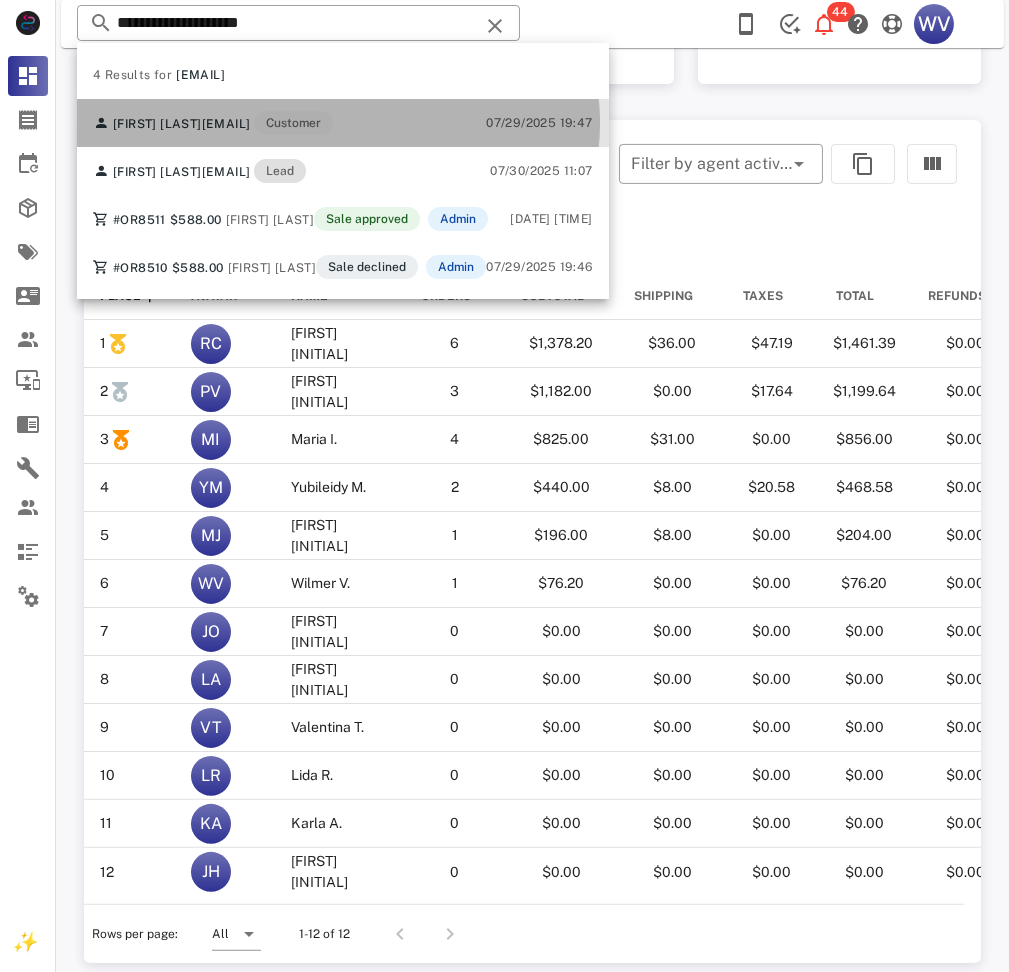 click on "[FIRST] [LAST]   [EMAIL]   Customer" at bounding box center [213, 123] 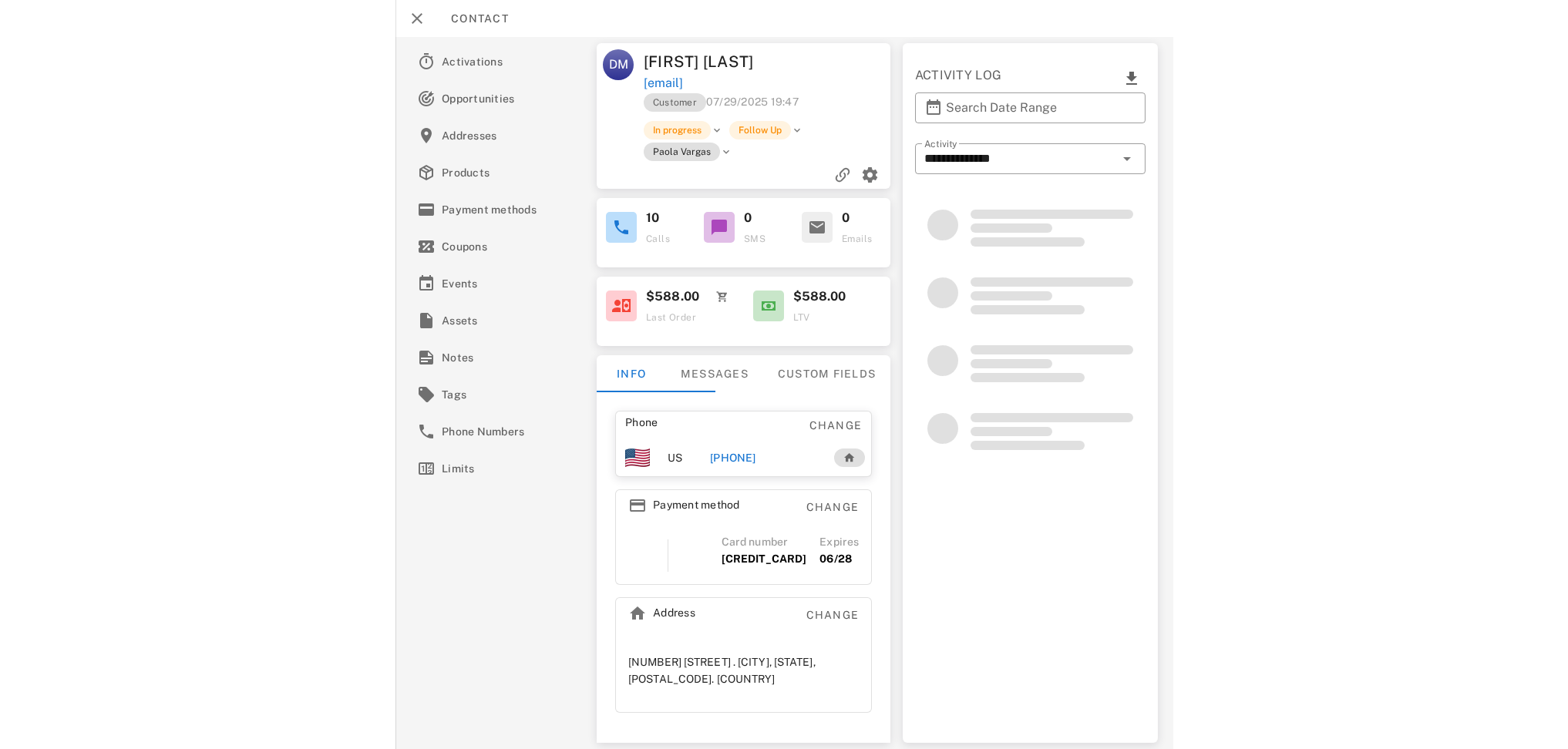scroll, scrollTop: 751, scrollLeft: 0, axis: vertical 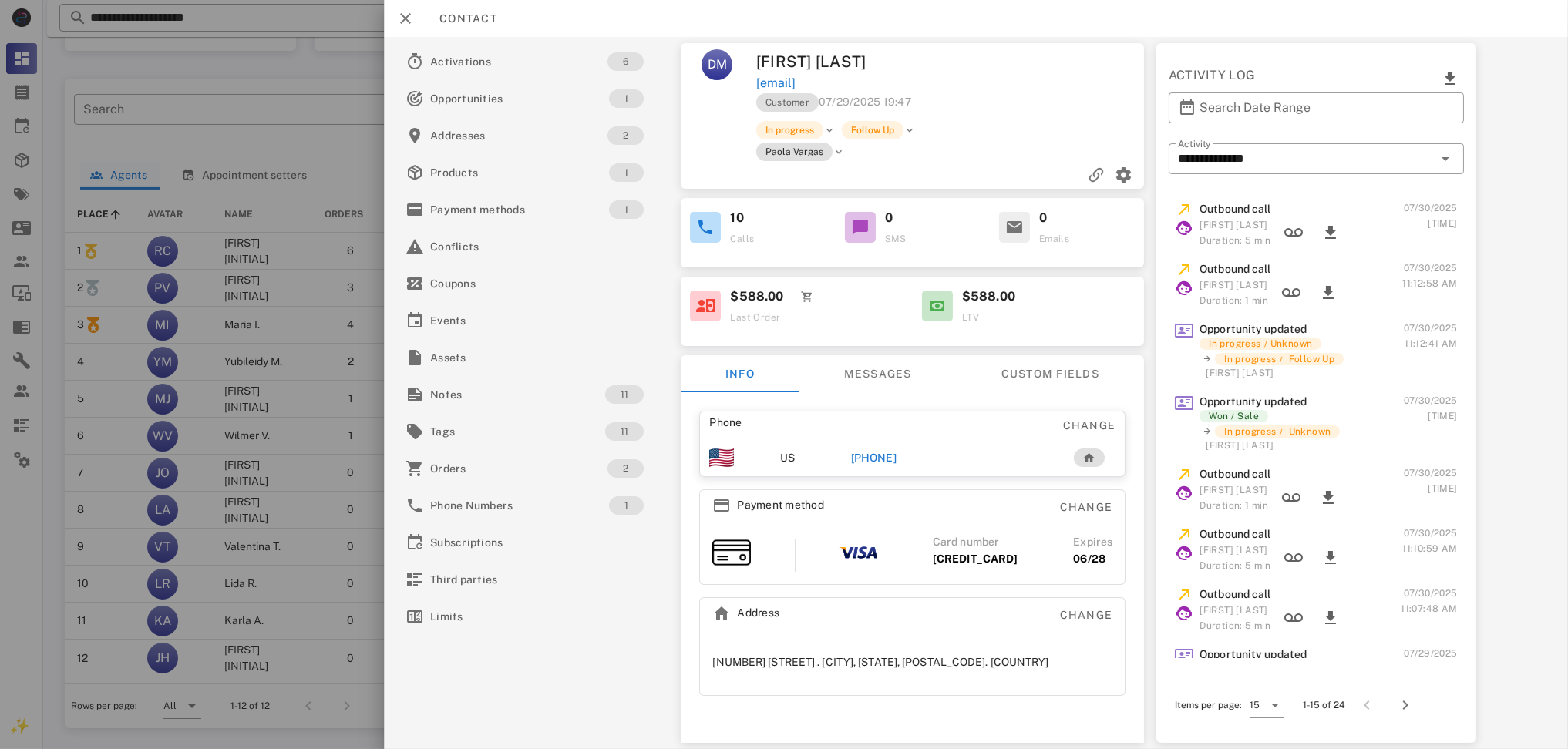 click on "$588.00" at bounding box center (988, 297) 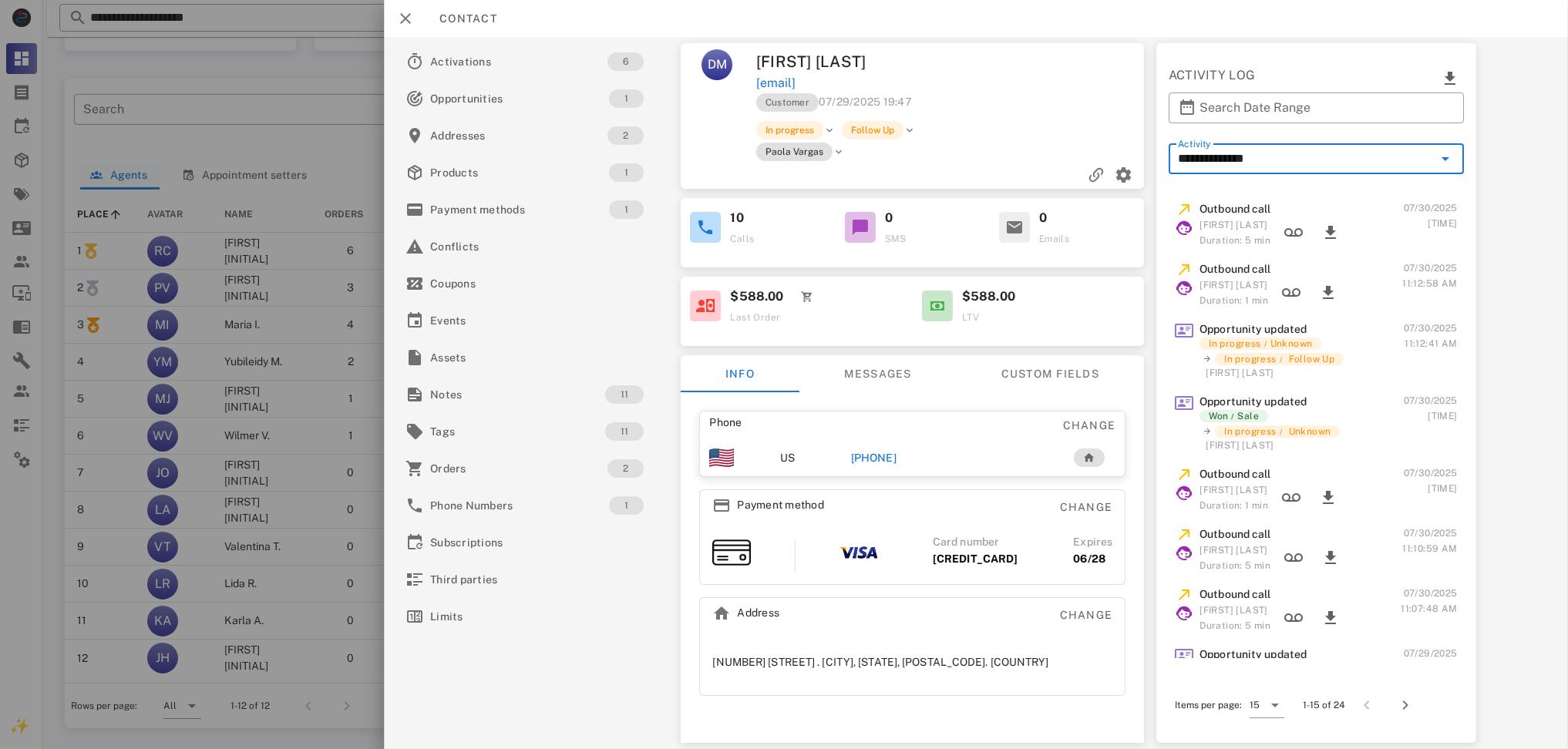 click on "**********" at bounding box center [1305, 159] 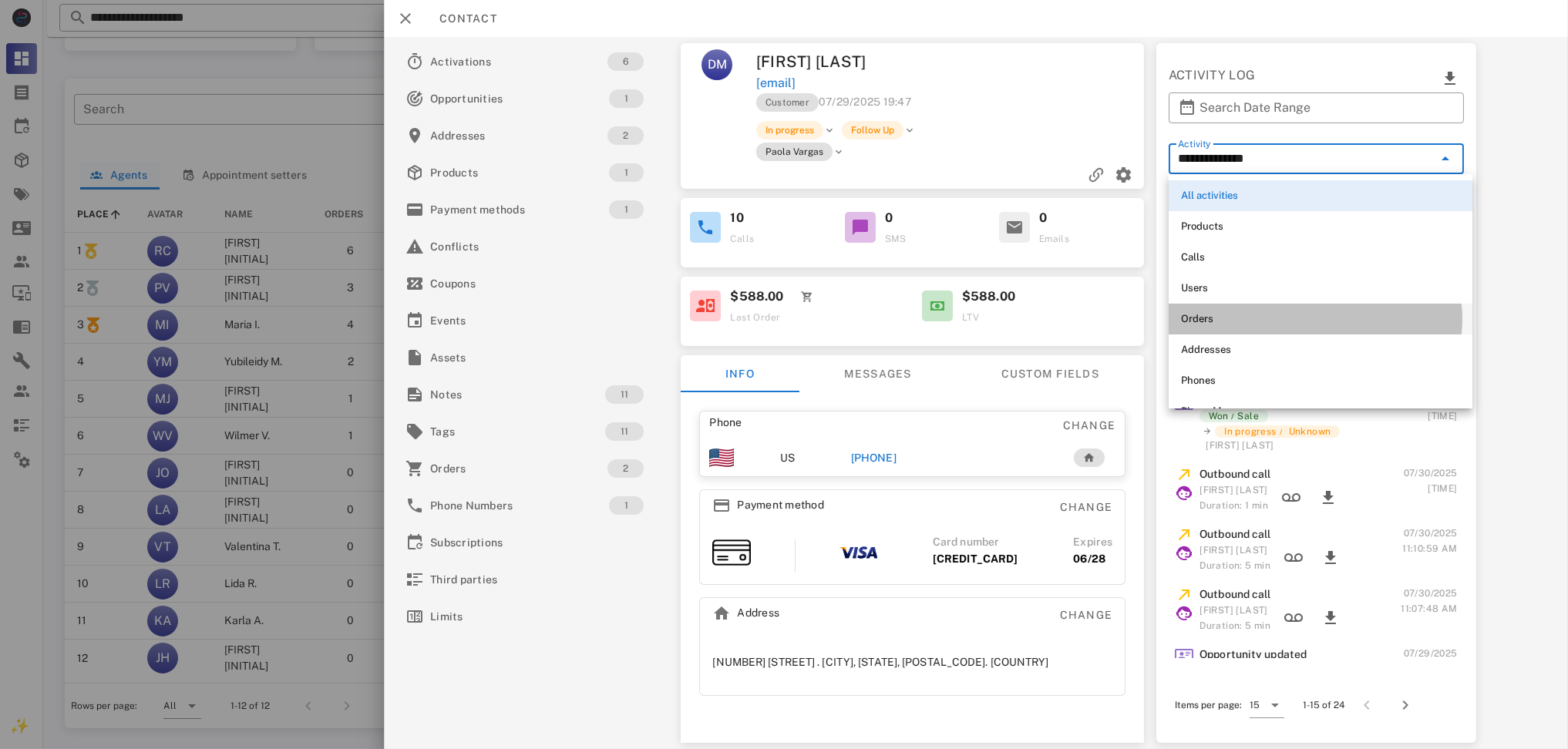 click on "Orders" at bounding box center [1321, 319] 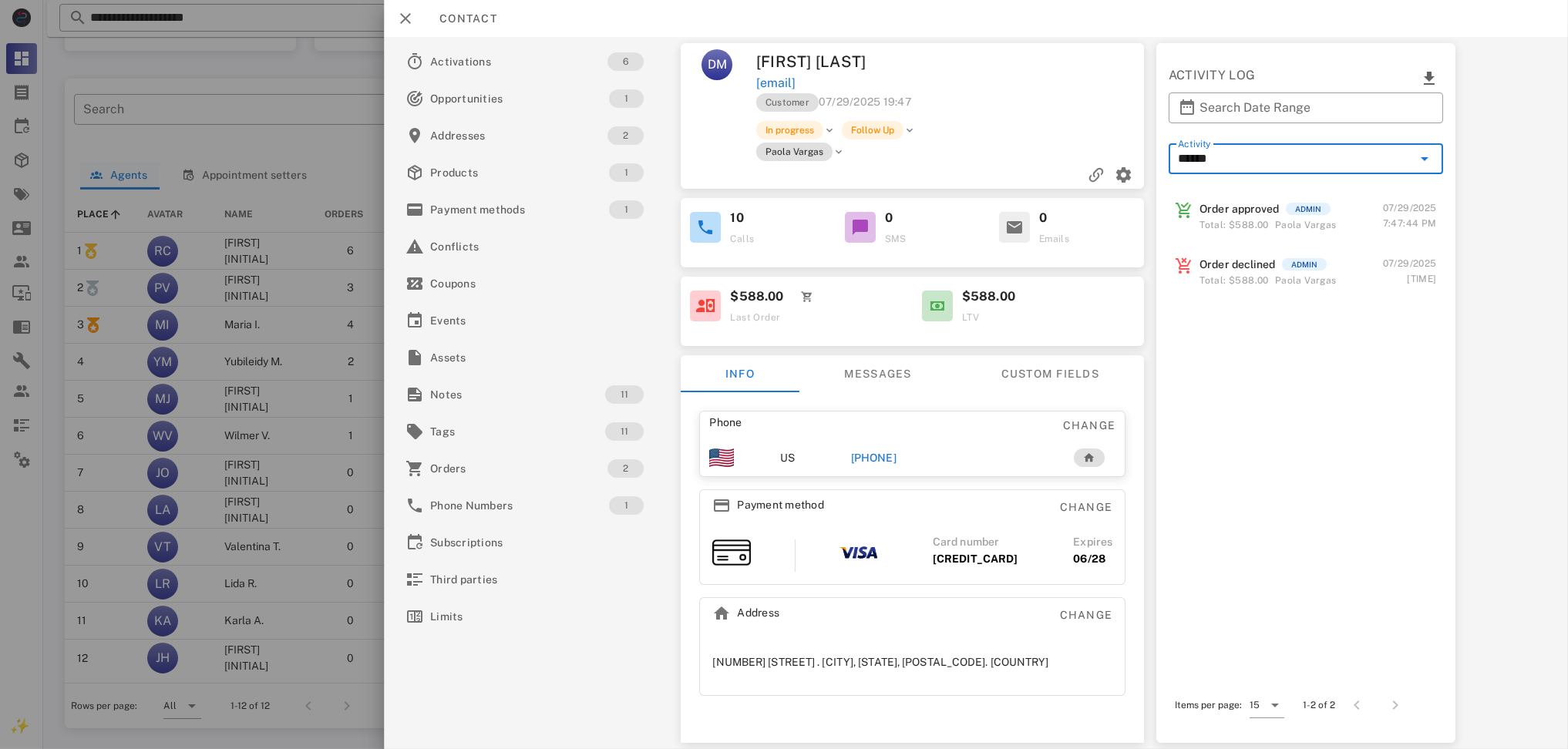 click on "Order approved" at bounding box center (1239, 209) 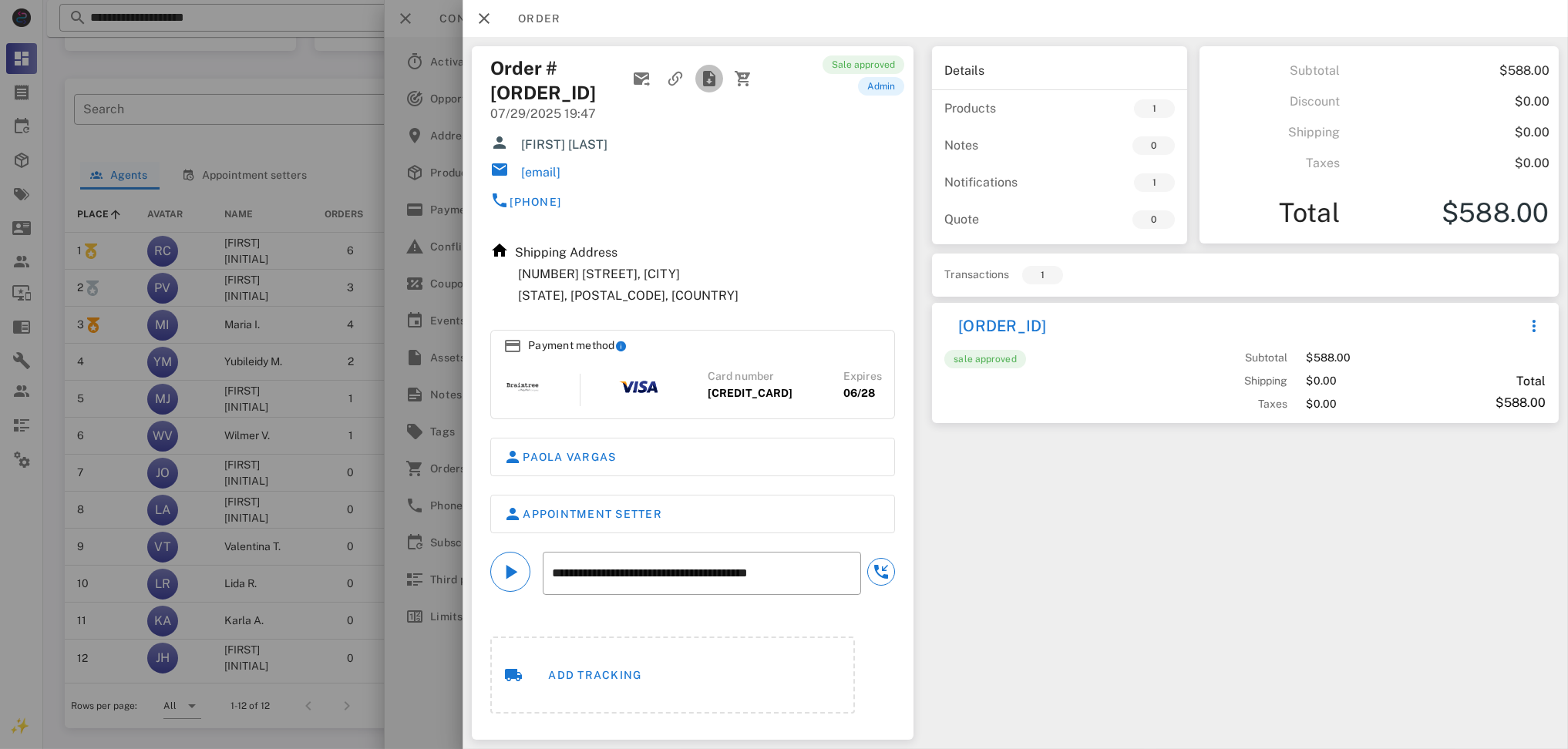 click at bounding box center [710, 79] 